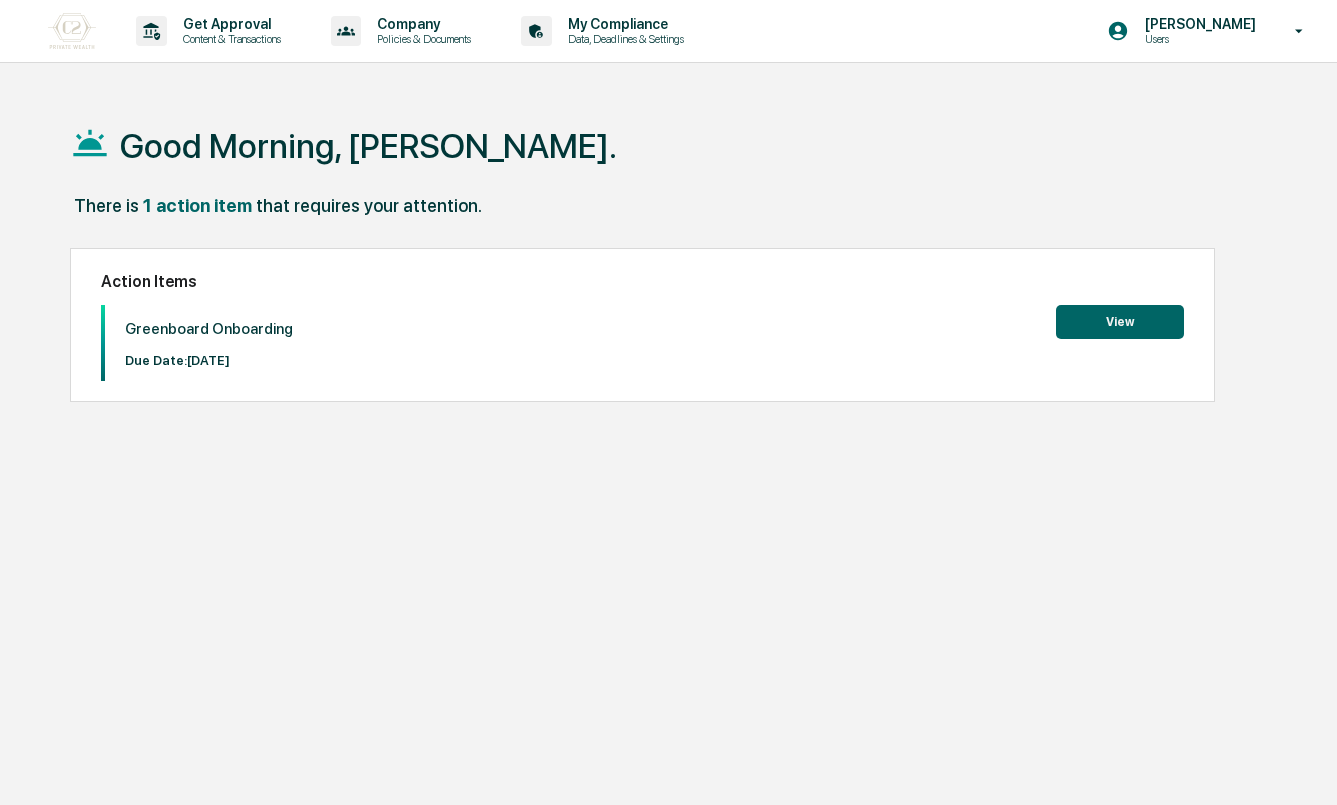 scroll, scrollTop: 0, scrollLeft: 0, axis: both 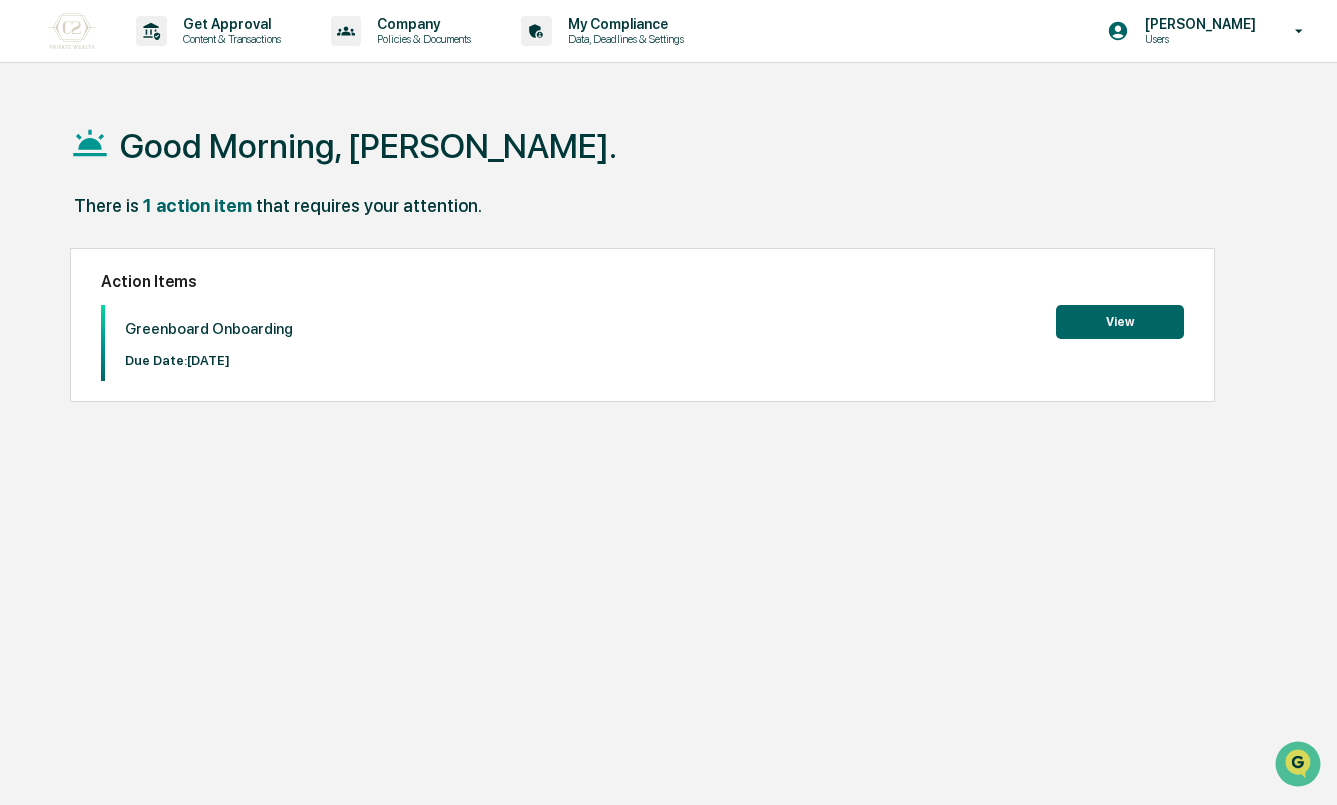 click on "View" at bounding box center (1120, 322) 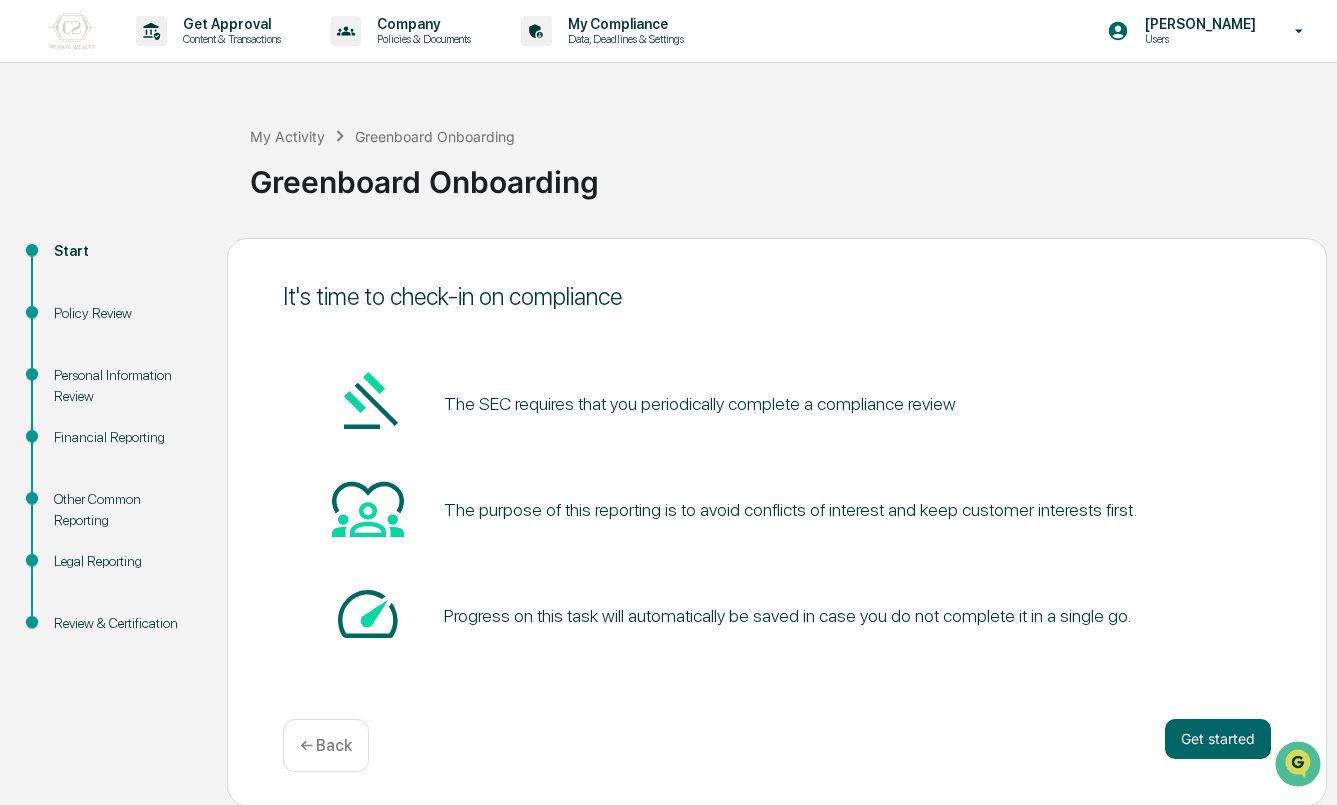 scroll, scrollTop: 1, scrollLeft: 0, axis: vertical 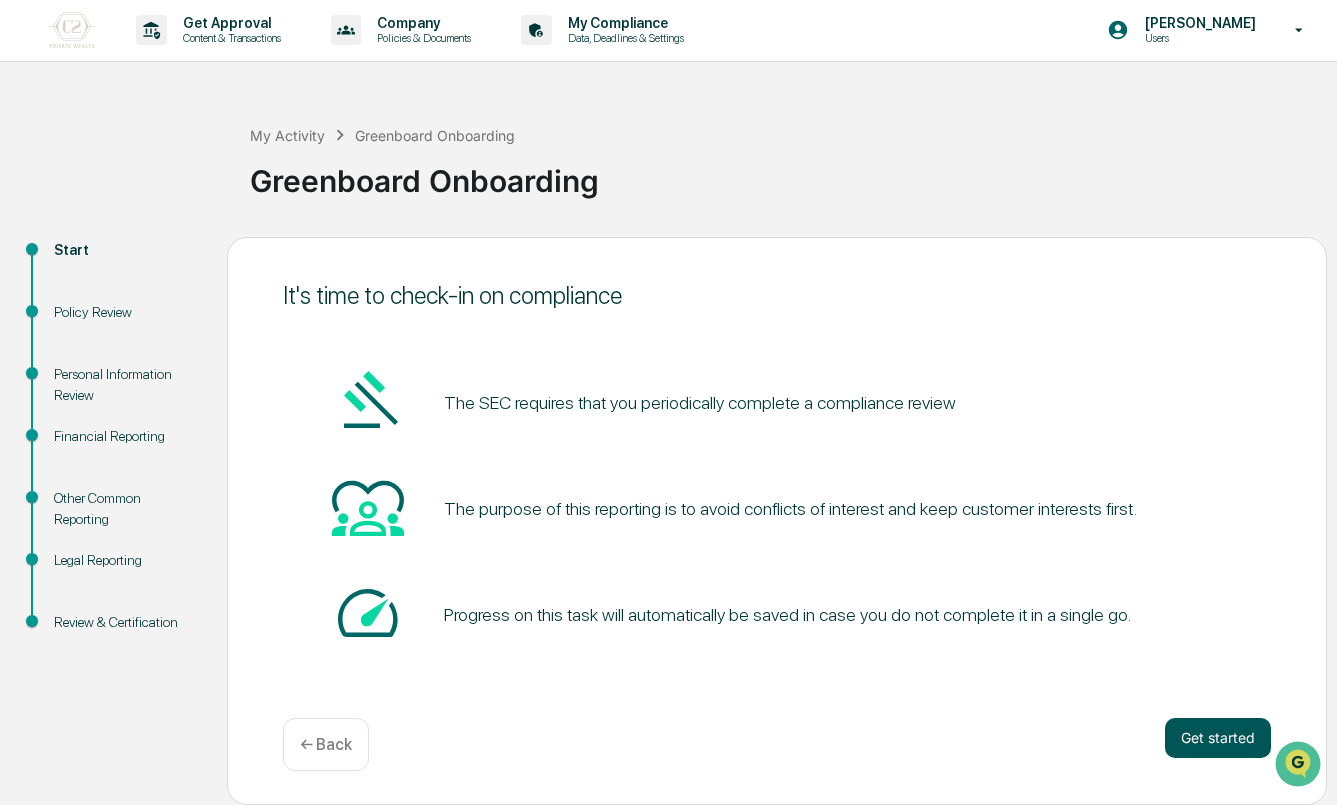 click on "Get started" at bounding box center (1218, 738) 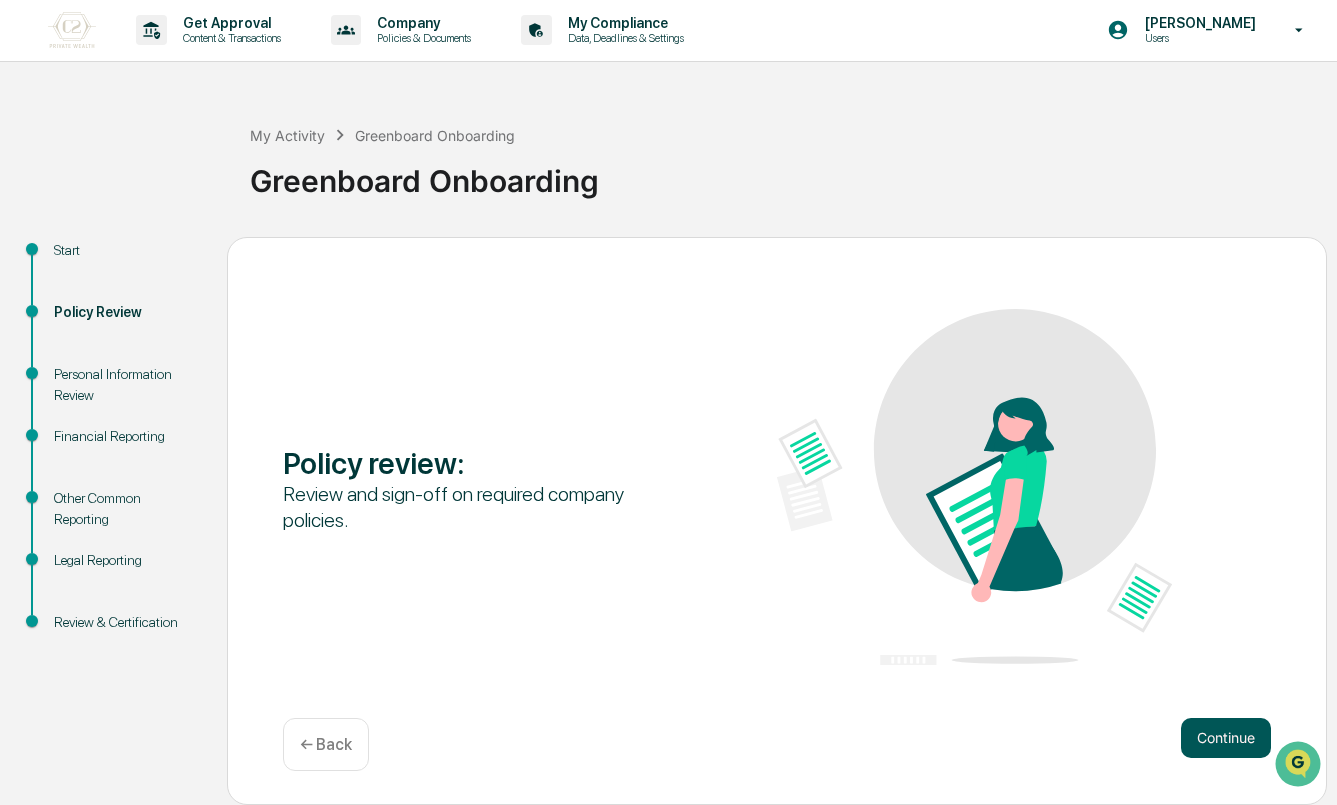 click on "Continue" at bounding box center (1226, 738) 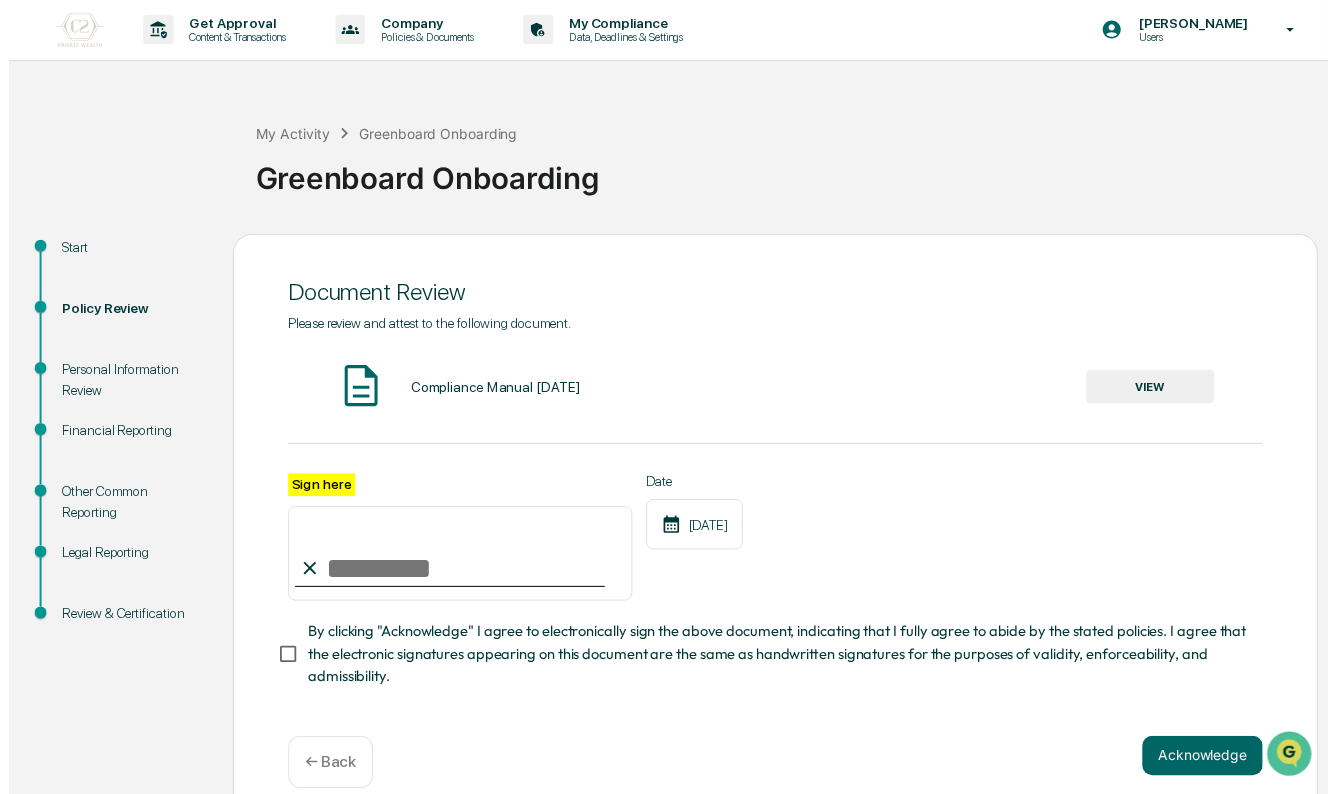 scroll, scrollTop: 27, scrollLeft: 0, axis: vertical 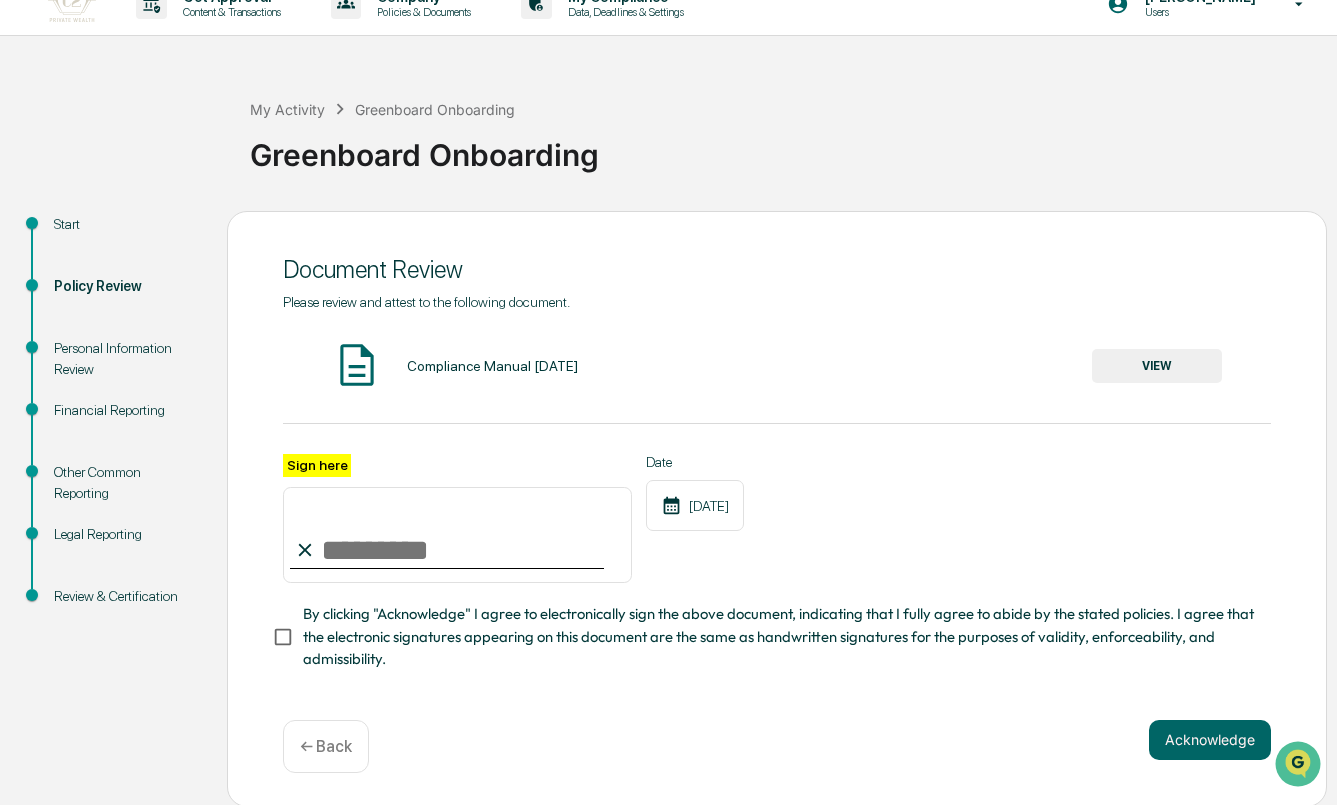 click on "Sign here" at bounding box center [457, 535] 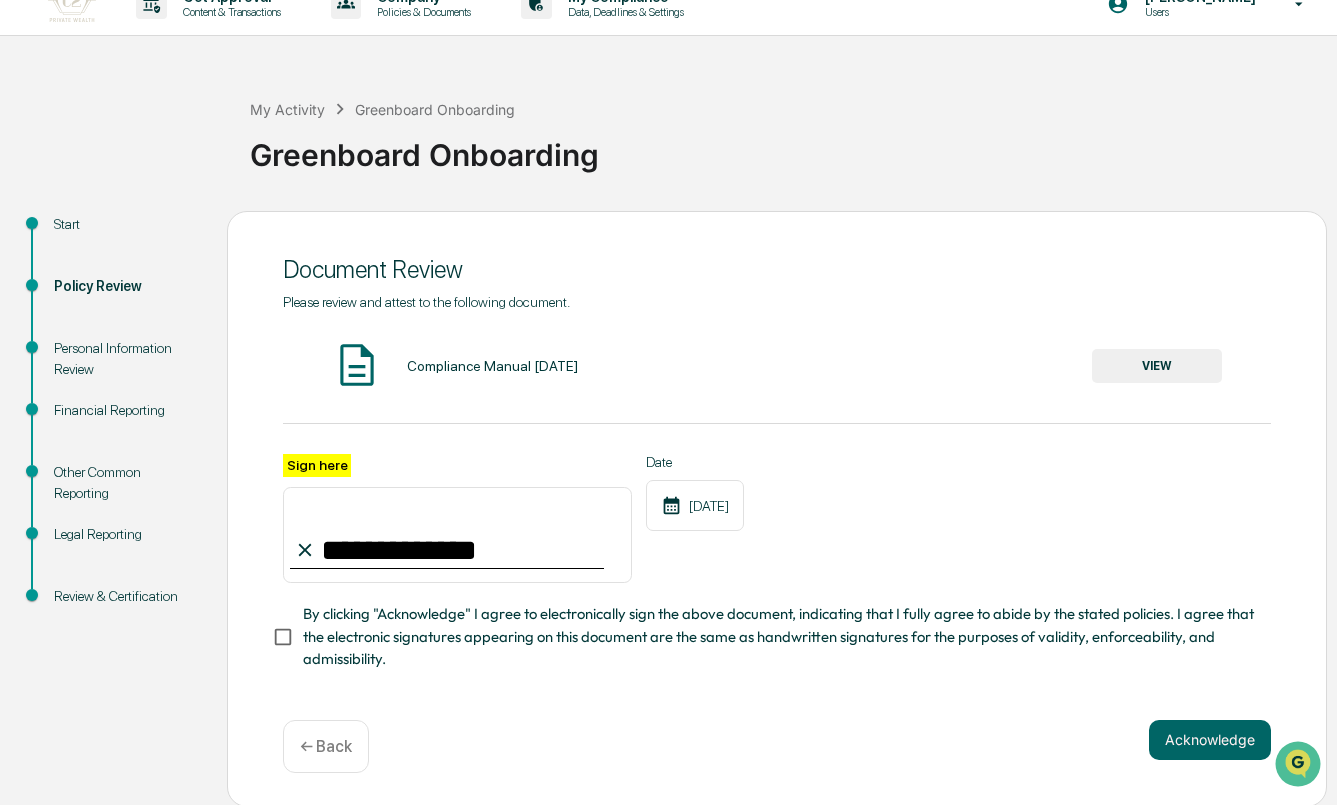 type on "**********" 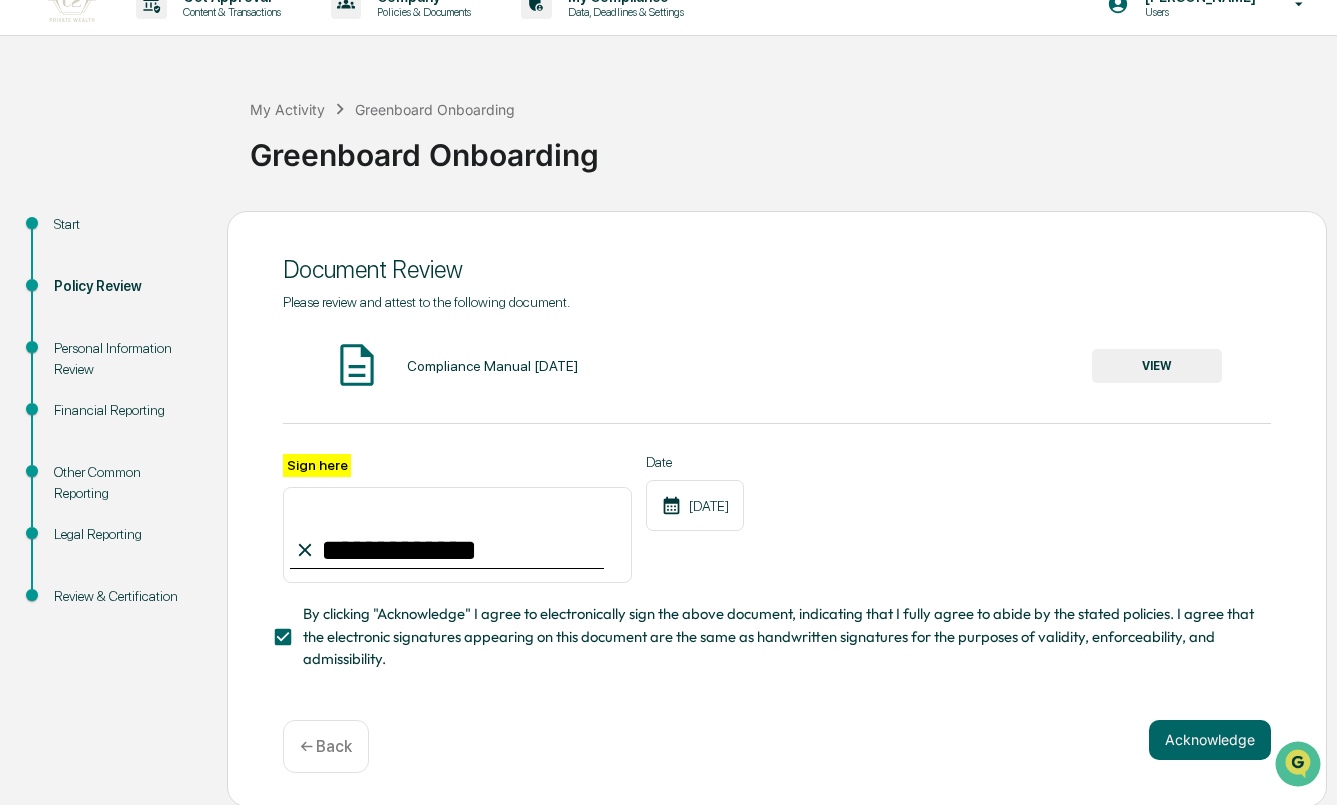 click on "VIEW" at bounding box center (1157, 366) 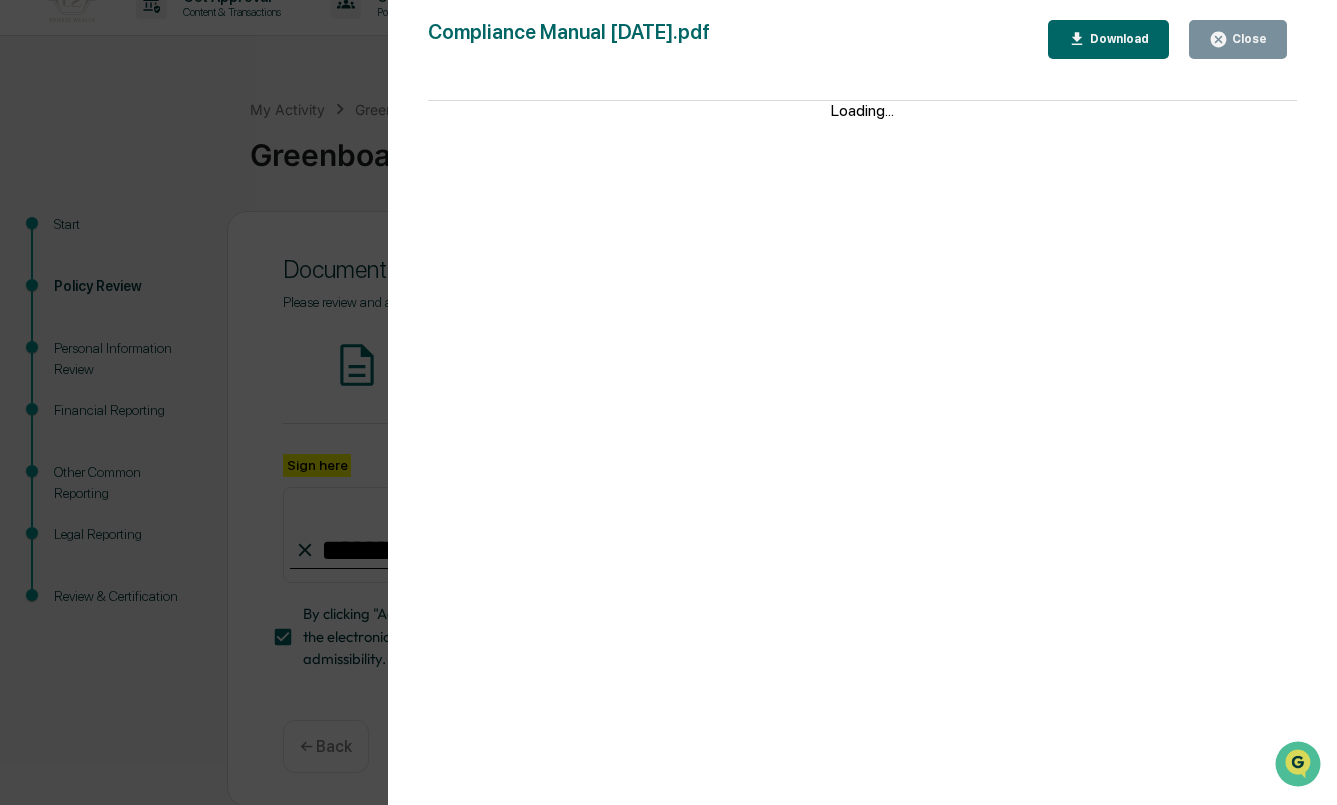 click on "Download" at bounding box center [1117, 39] 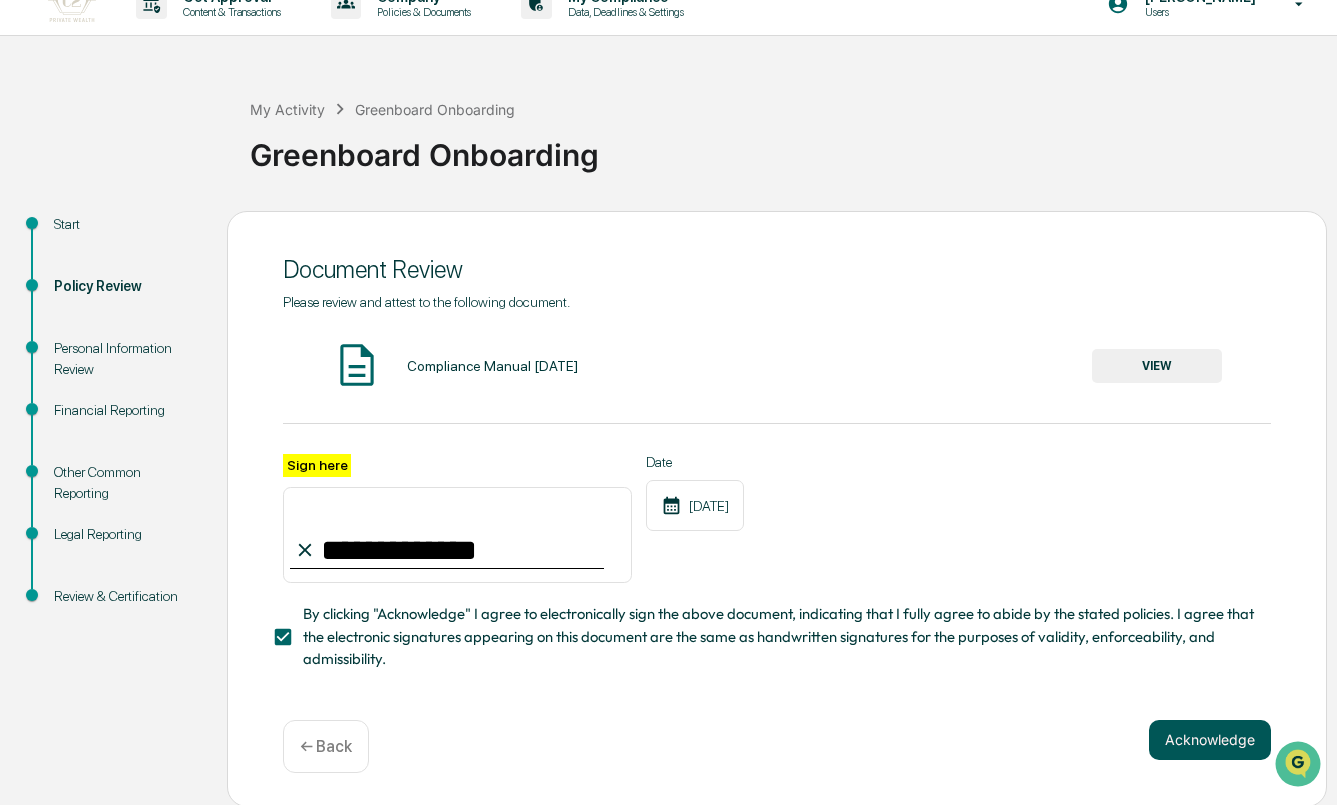 click on "Acknowledge" at bounding box center [1210, 740] 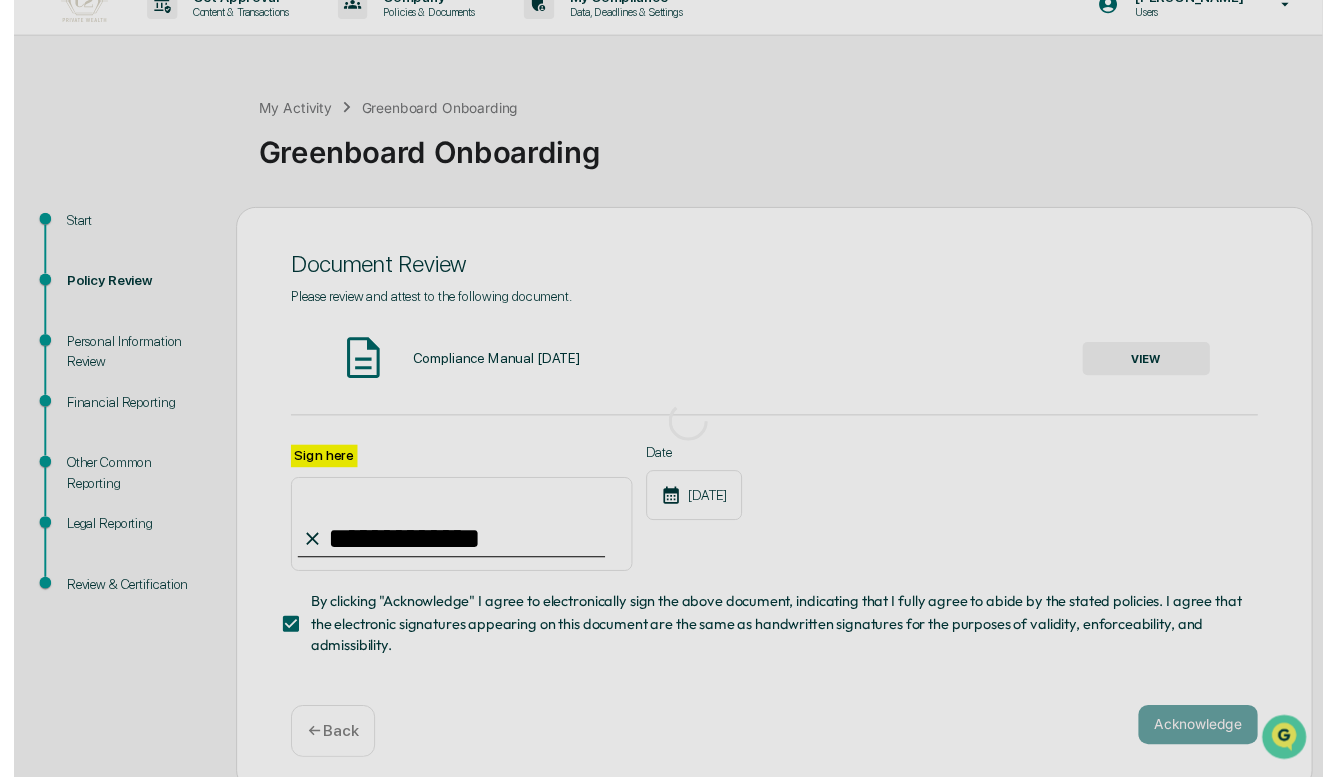 scroll, scrollTop: 1, scrollLeft: 0, axis: vertical 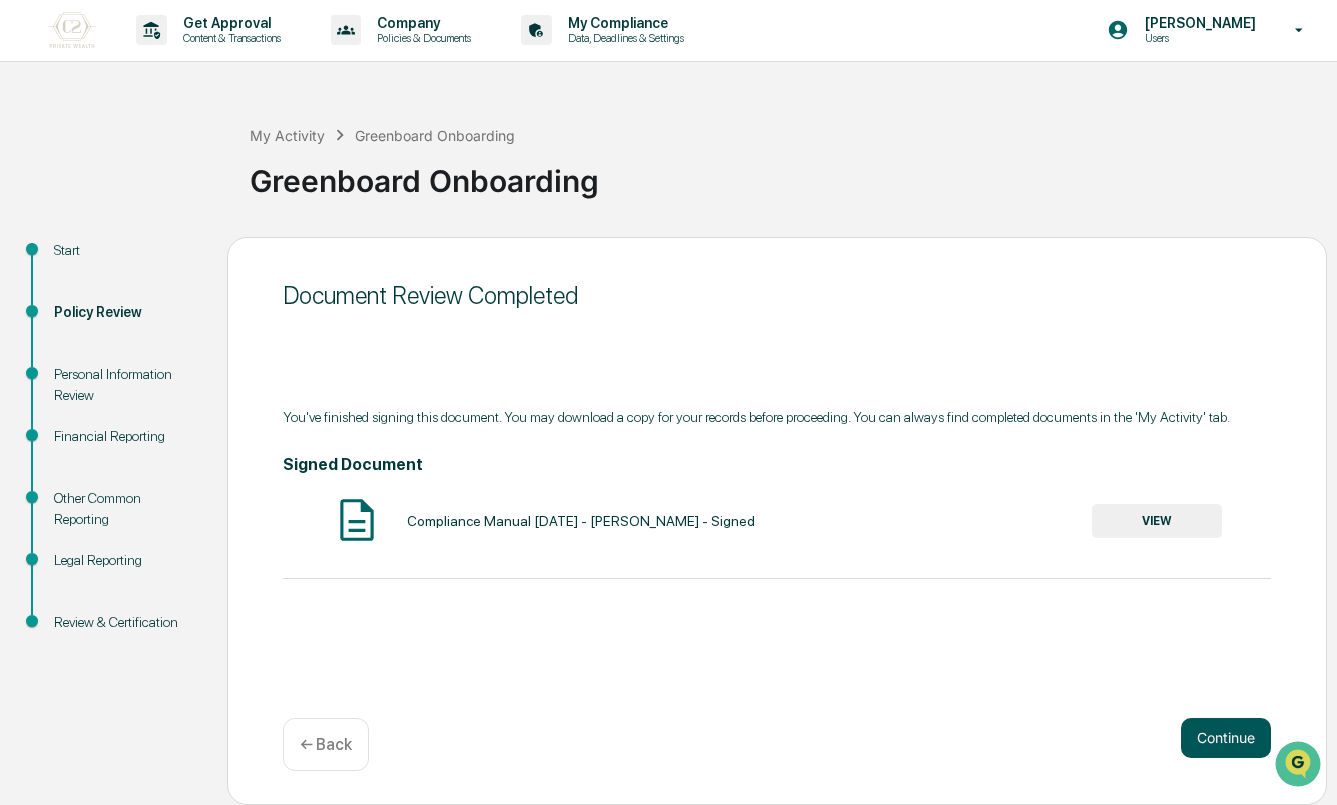click on "Continue" at bounding box center (1226, 738) 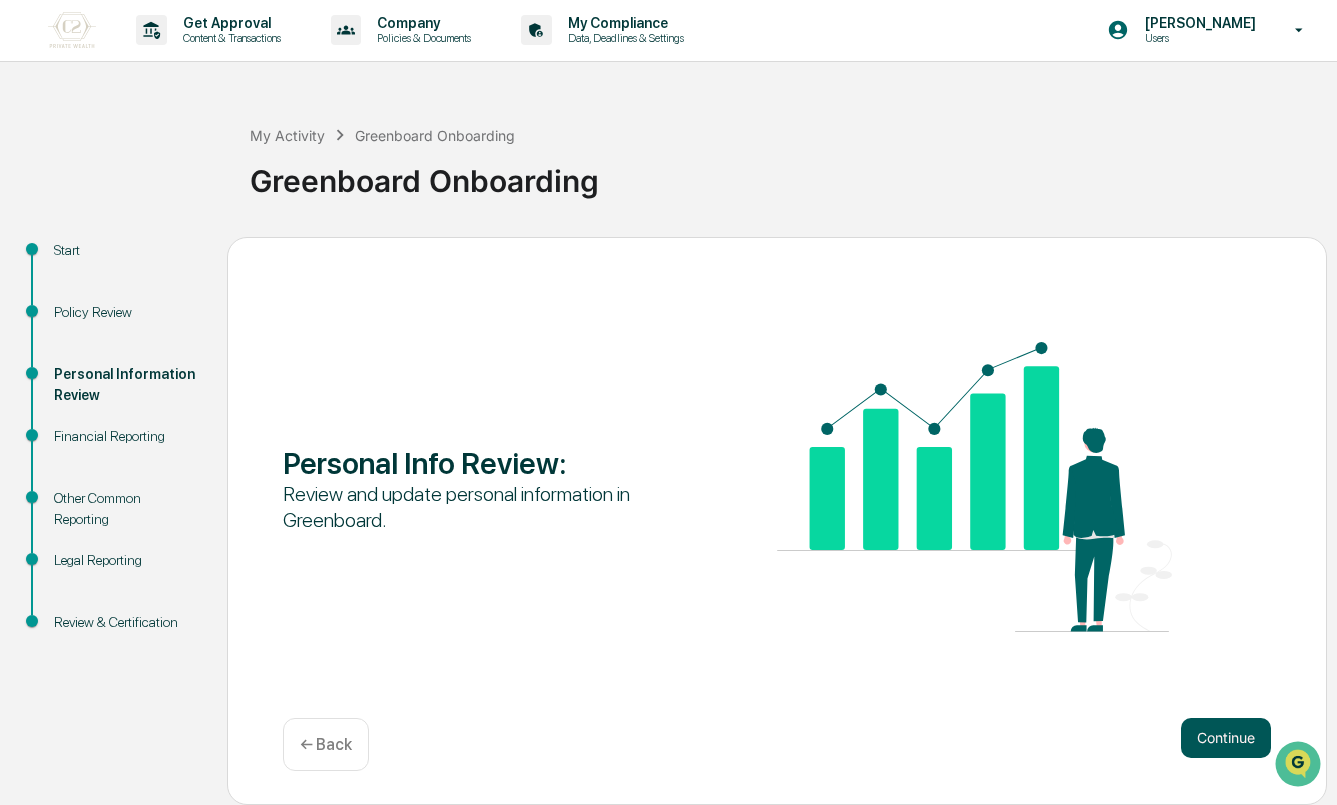 click on "Continue" at bounding box center [1226, 738] 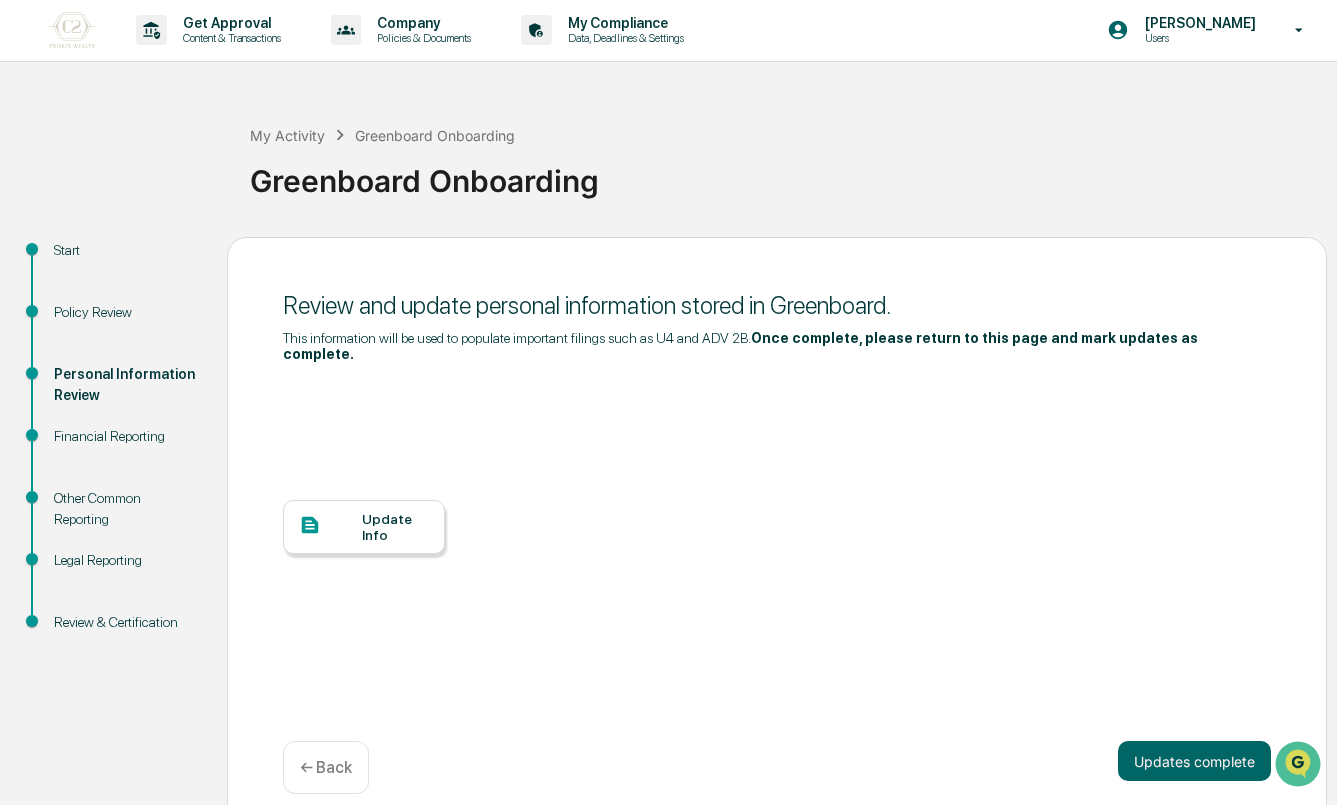 click on "Update Info" at bounding box center [395, 527] 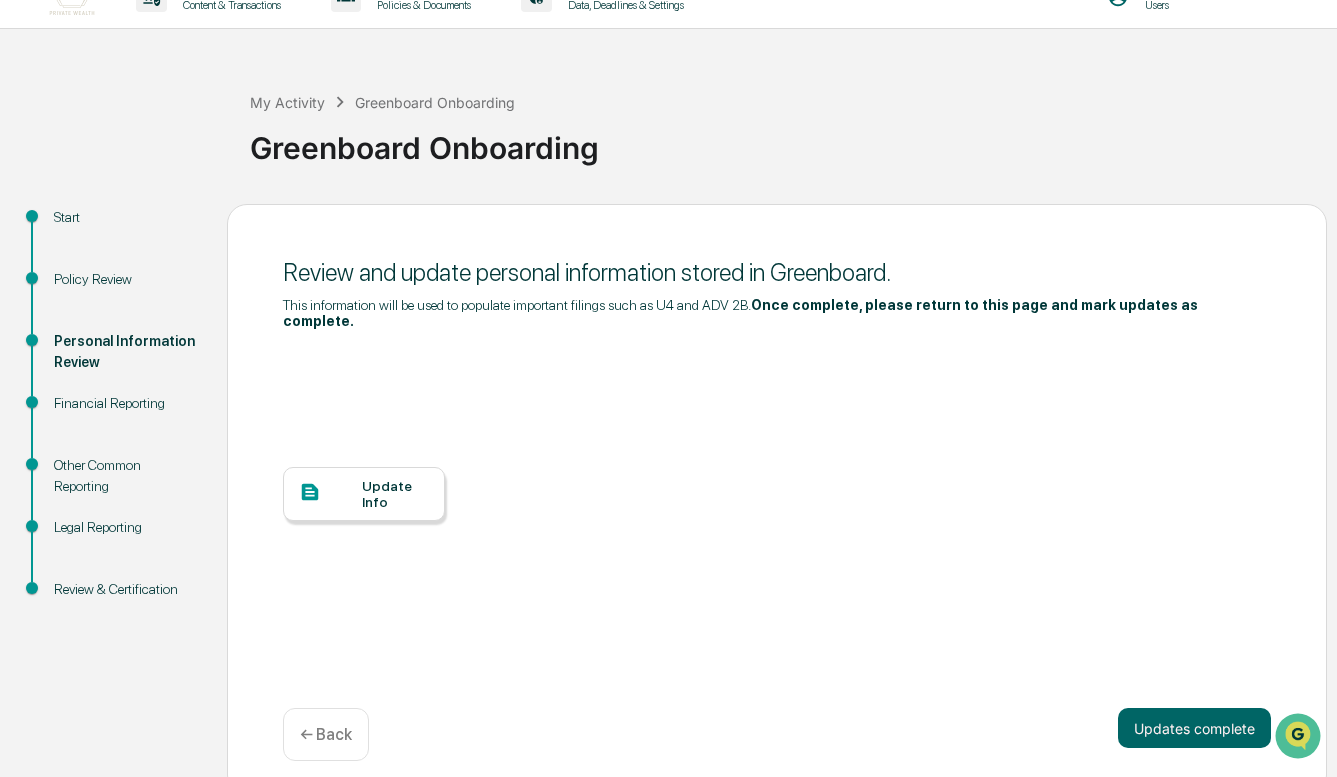 scroll, scrollTop: 37, scrollLeft: 0, axis: vertical 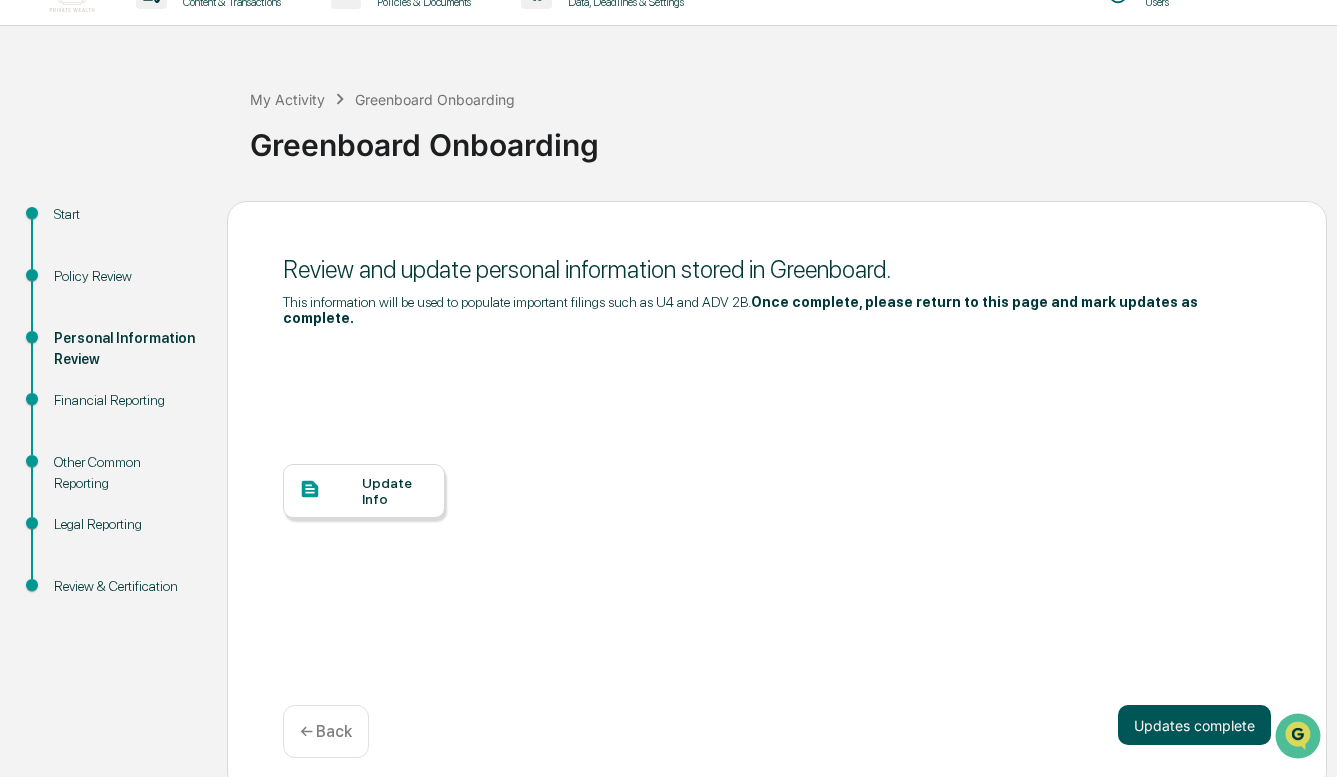 click on "Updates complete" at bounding box center (1194, 725) 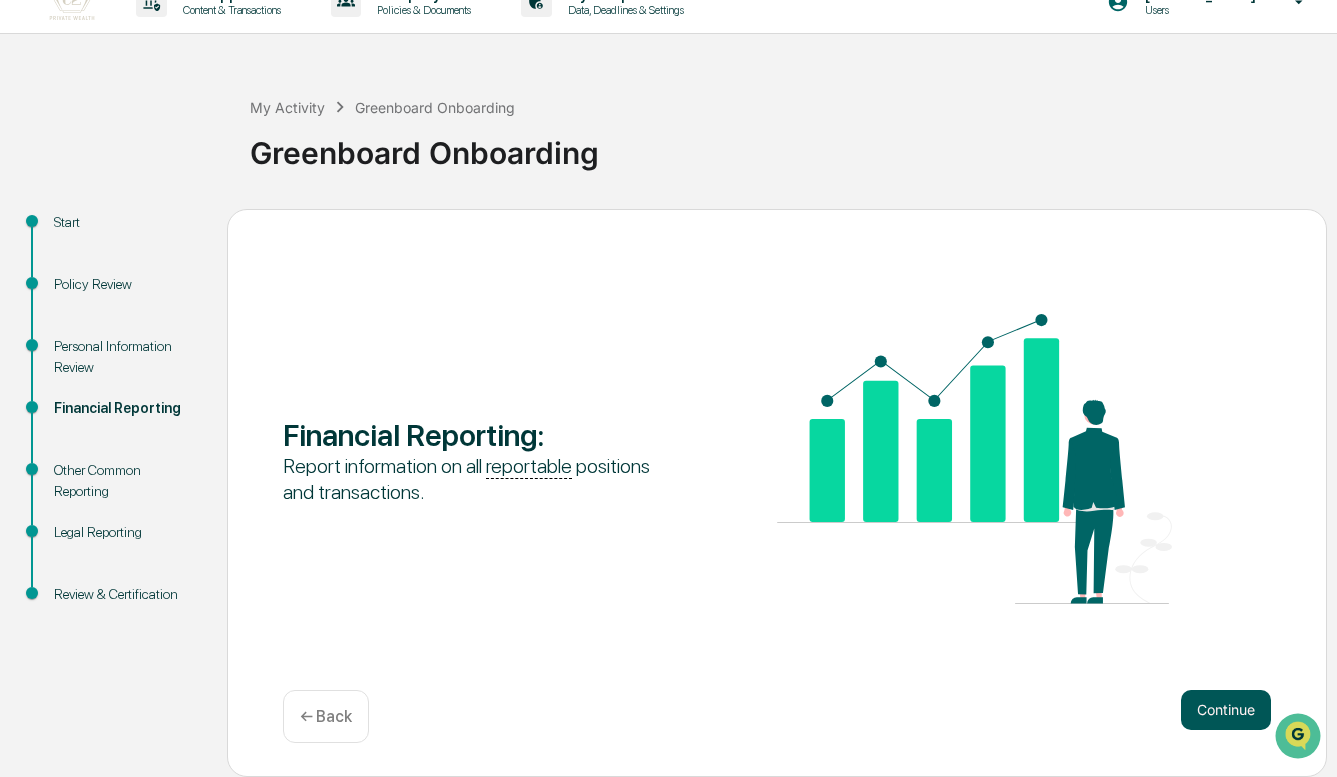 scroll, scrollTop: 29, scrollLeft: 0, axis: vertical 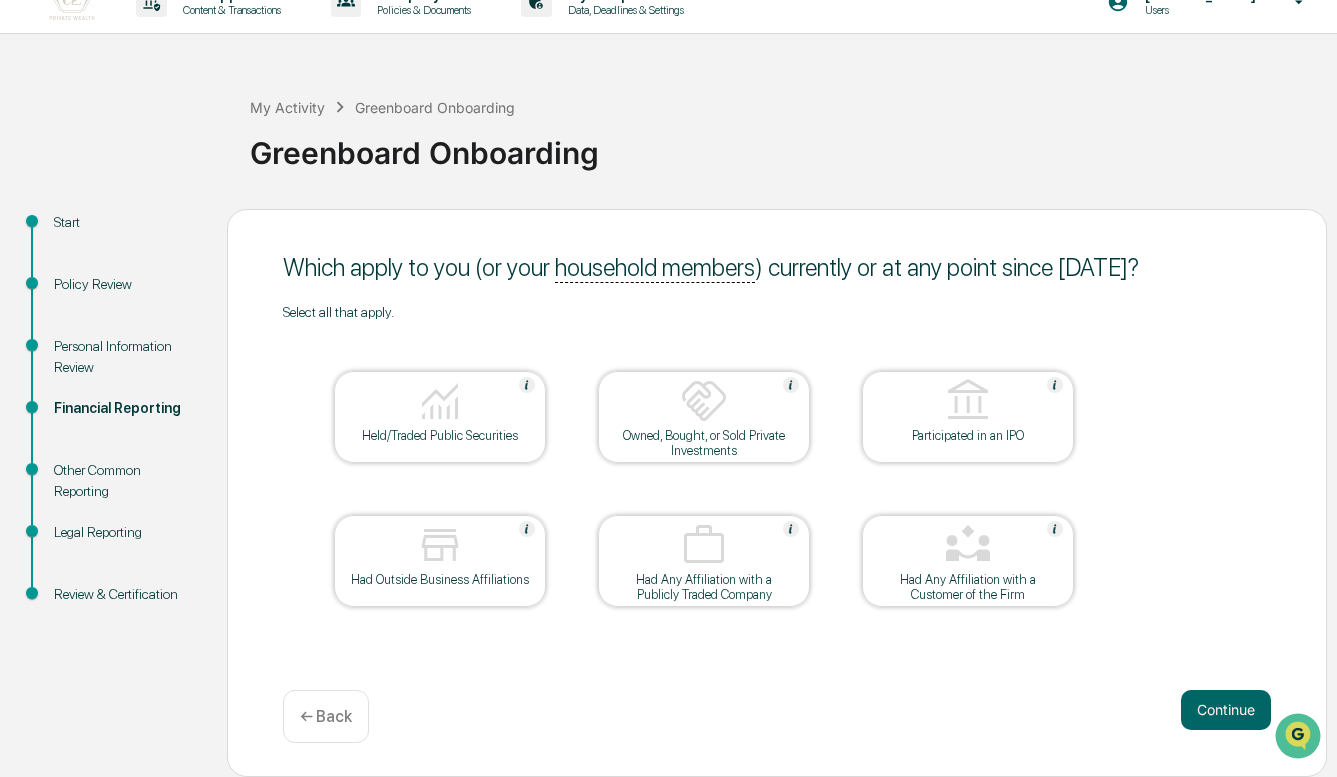 click on "← Back" at bounding box center (326, 716) 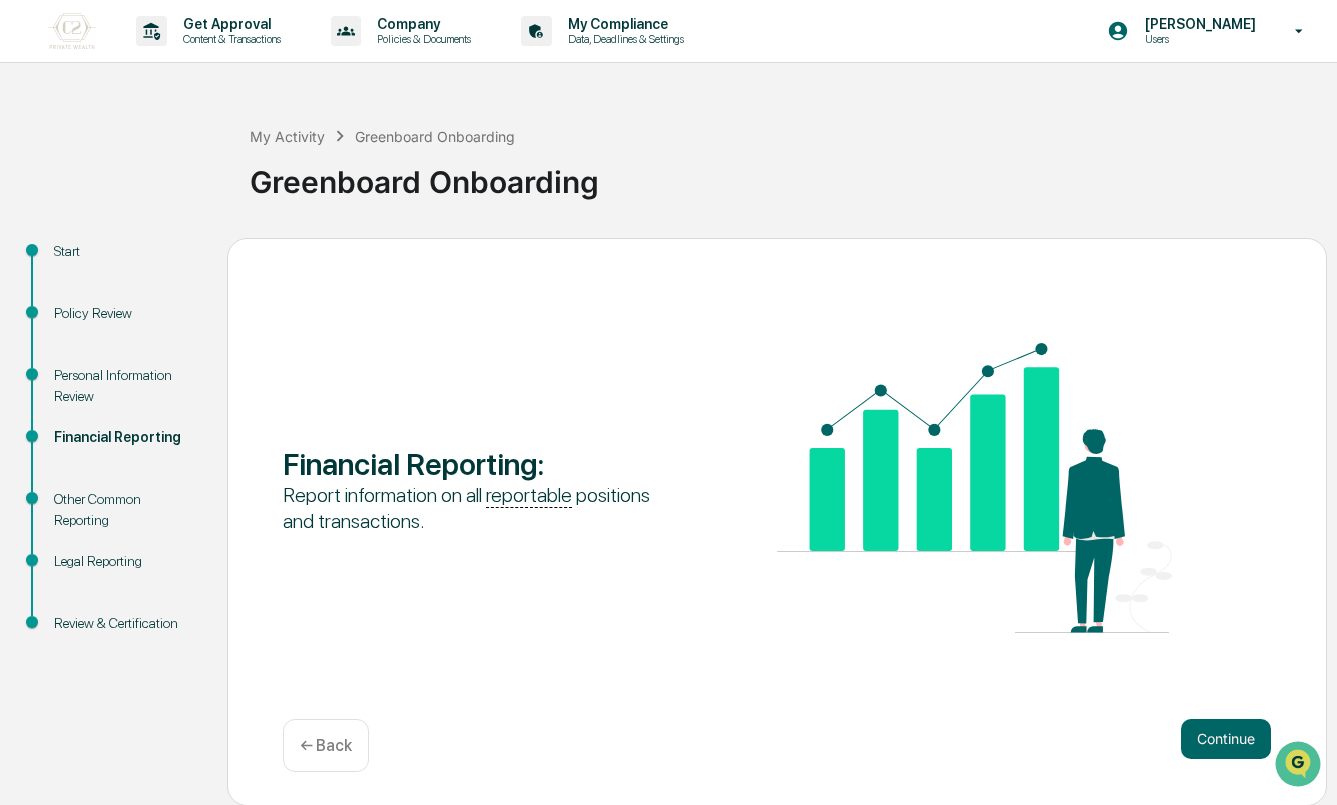 scroll, scrollTop: 1, scrollLeft: 0, axis: vertical 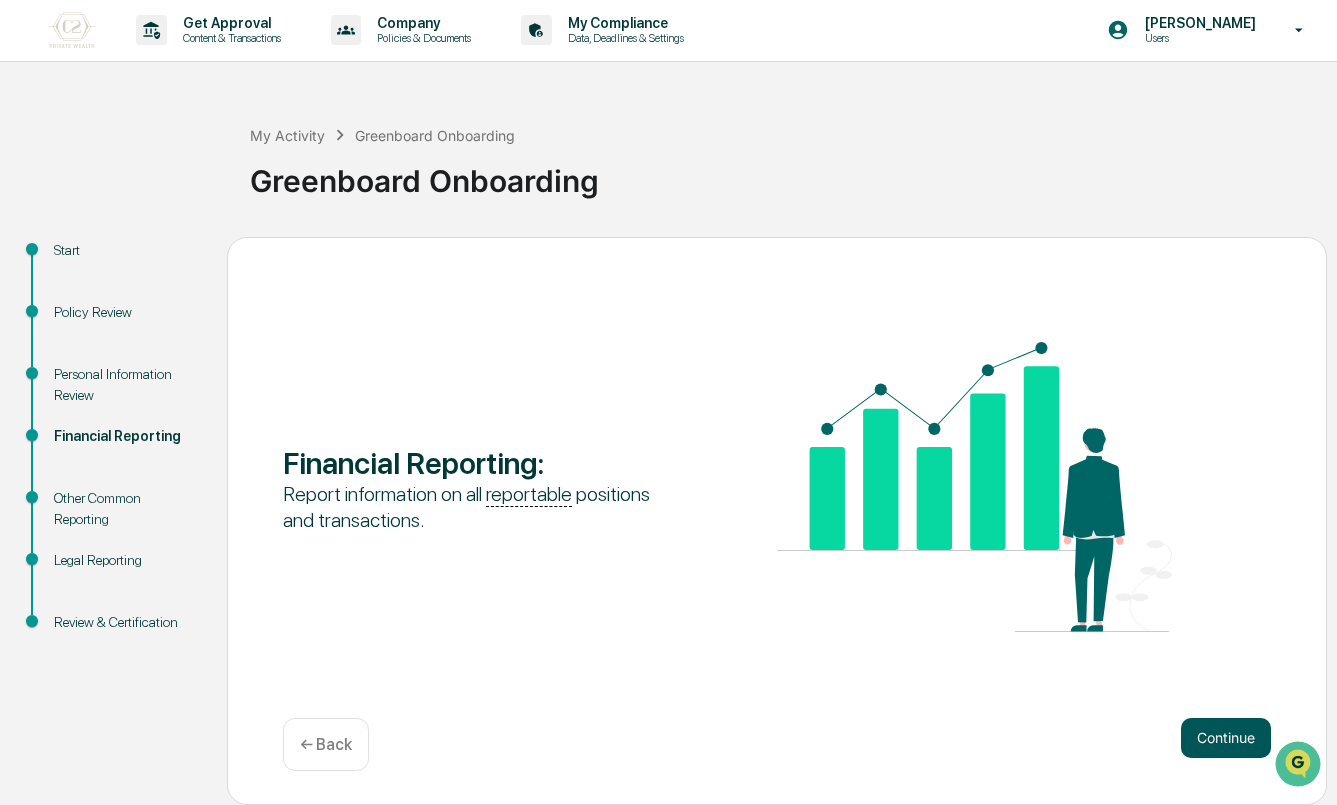 click on "Continue" at bounding box center (1226, 738) 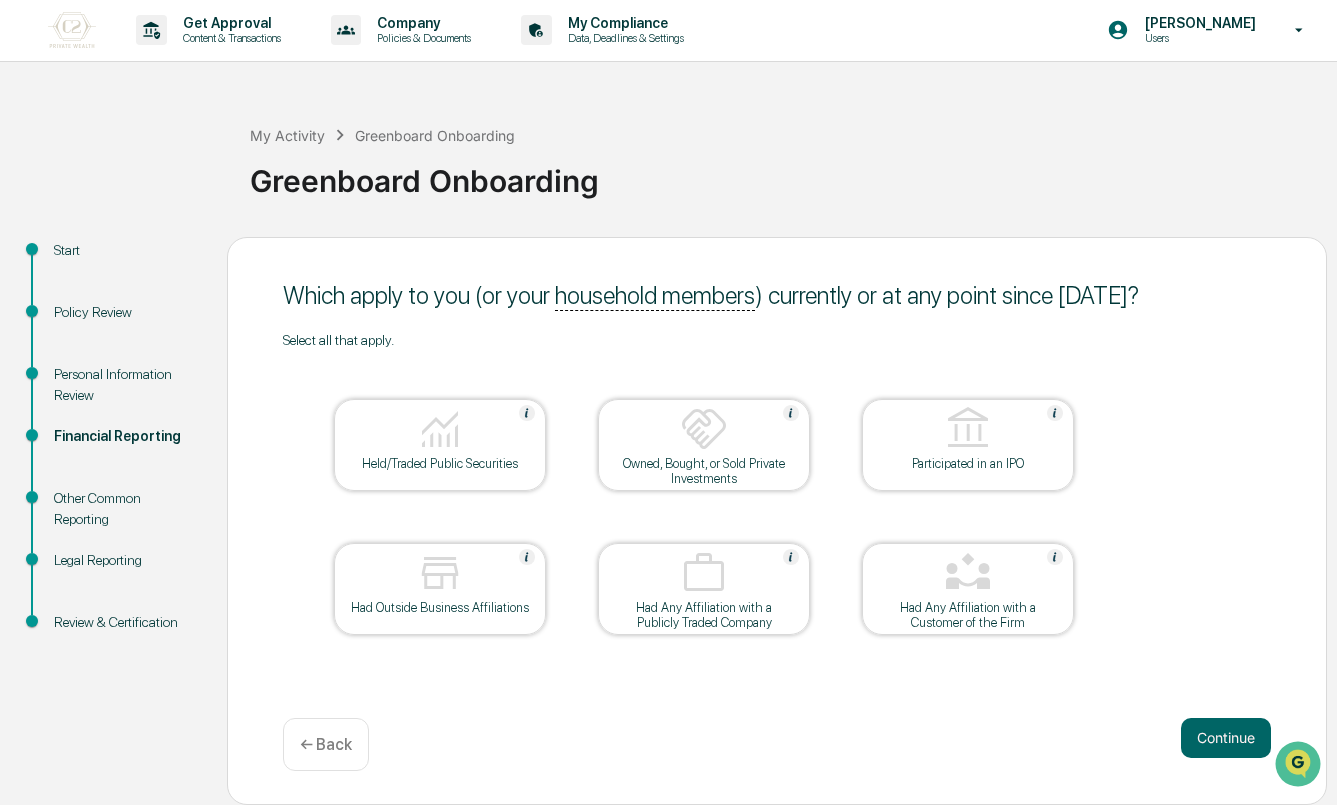 click at bounding box center (440, 429) 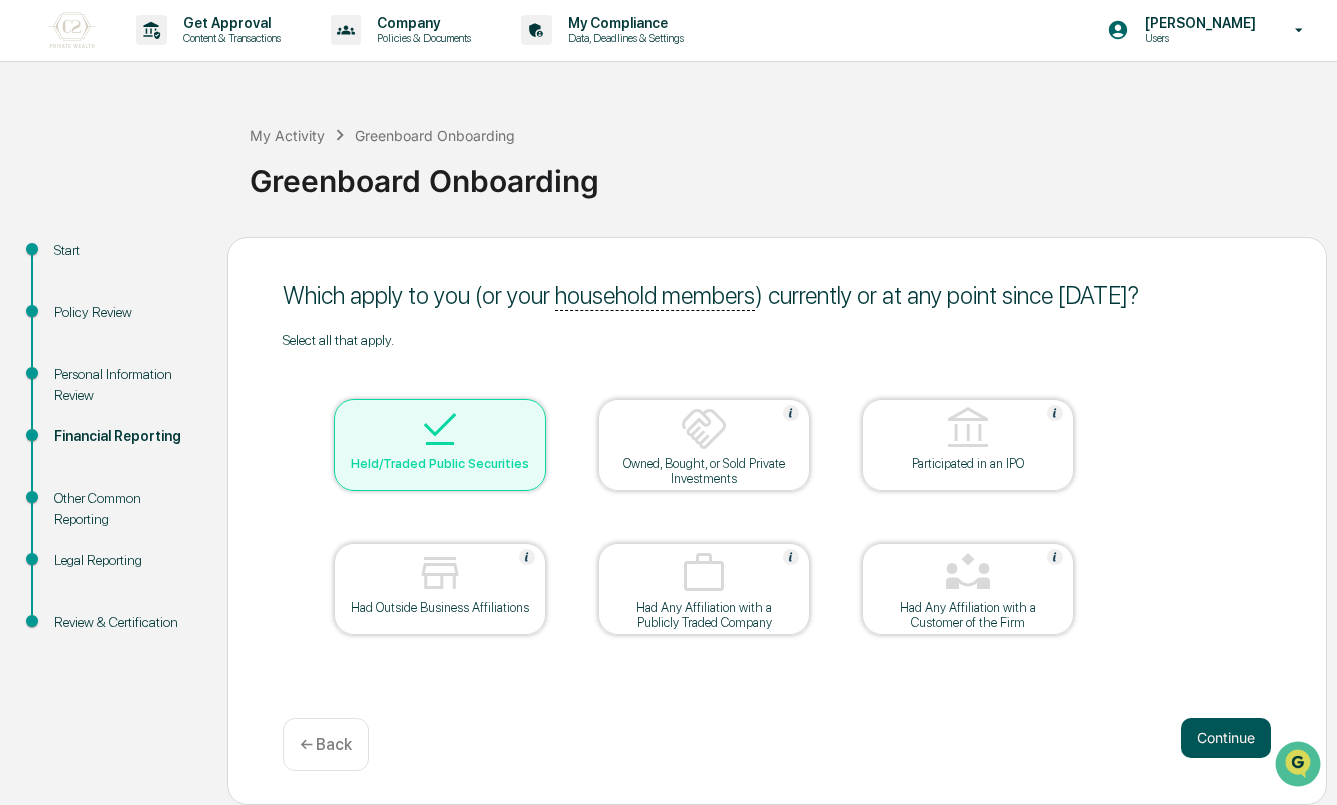 click on "Continue" at bounding box center (1226, 738) 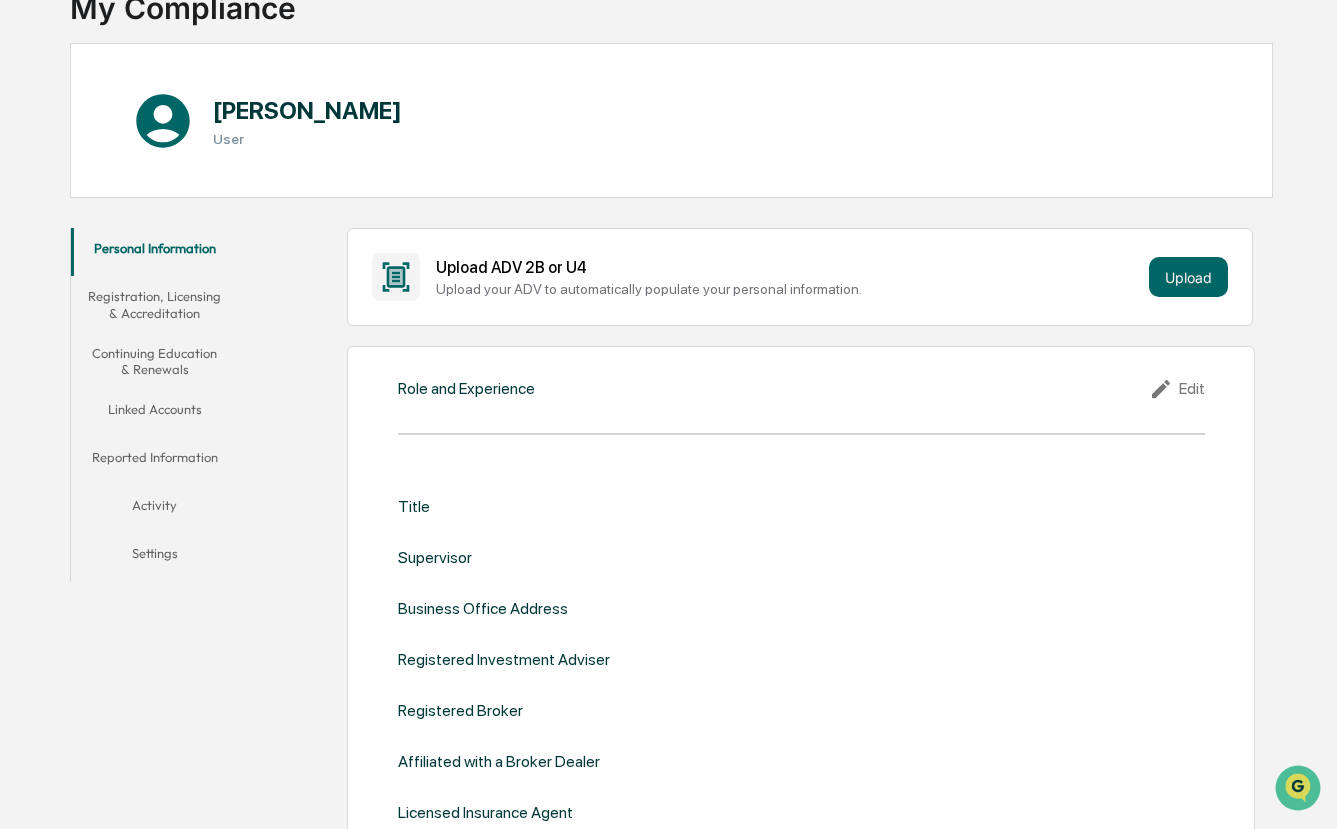 scroll, scrollTop: 185, scrollLeft: 0, axis: vertical 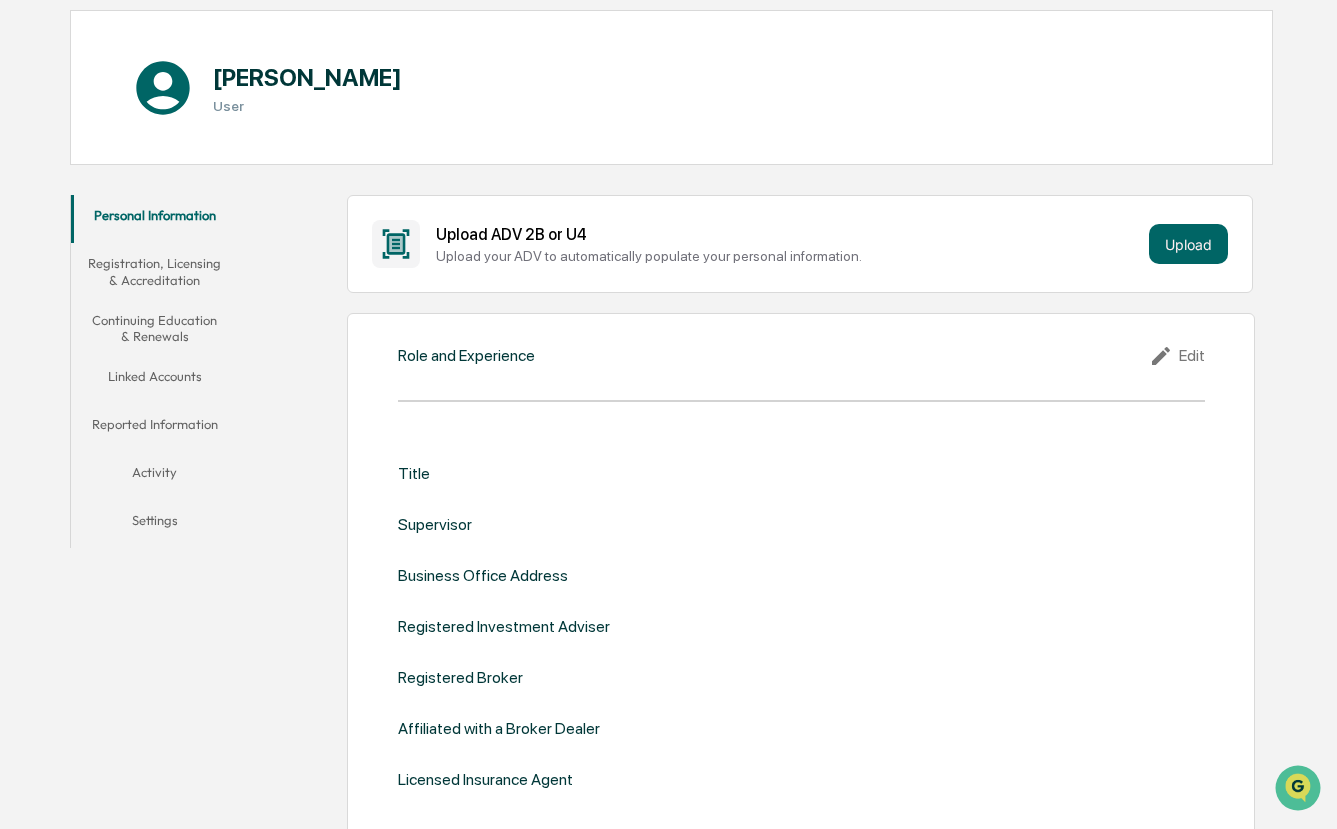 click on "Edit" at bounding box center [1177, 356] 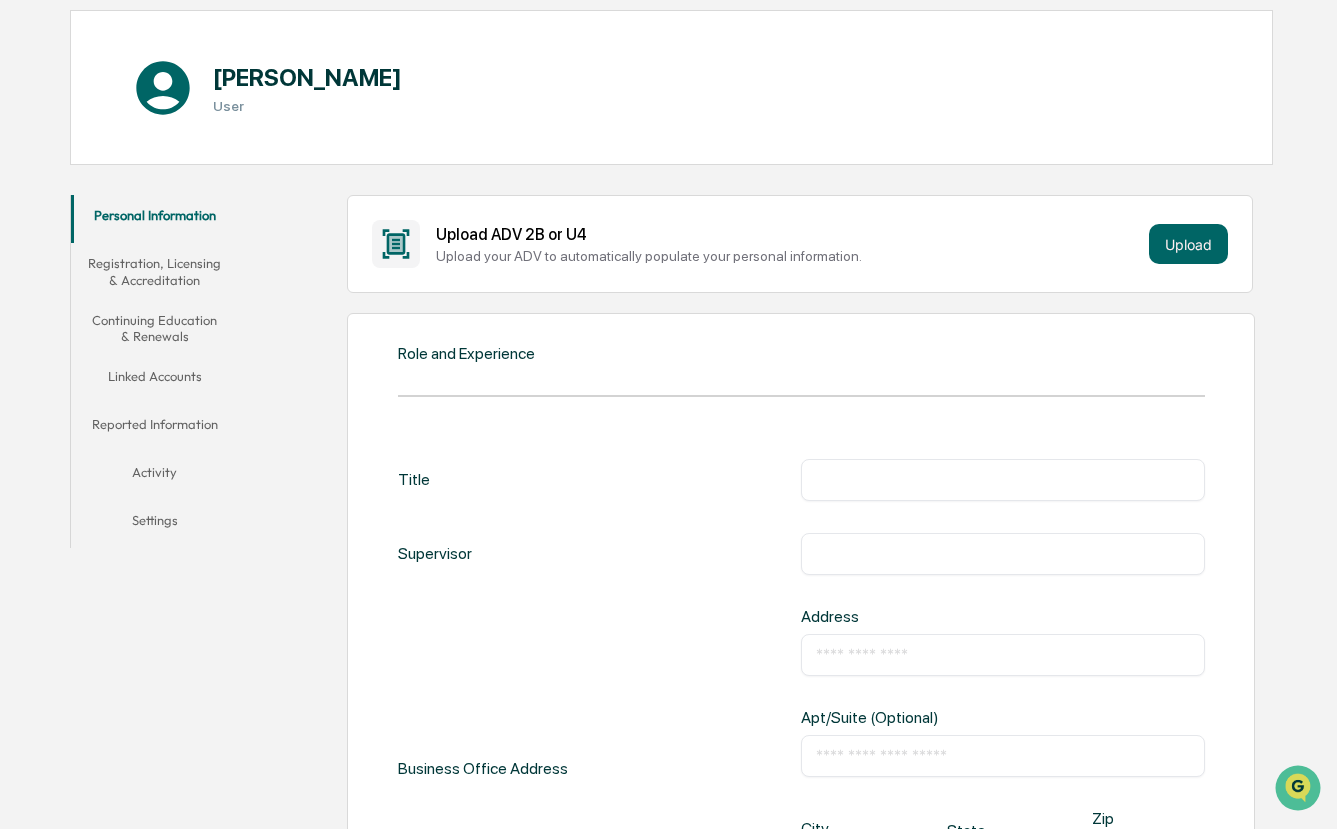 click at bounding box center [1003, 480] 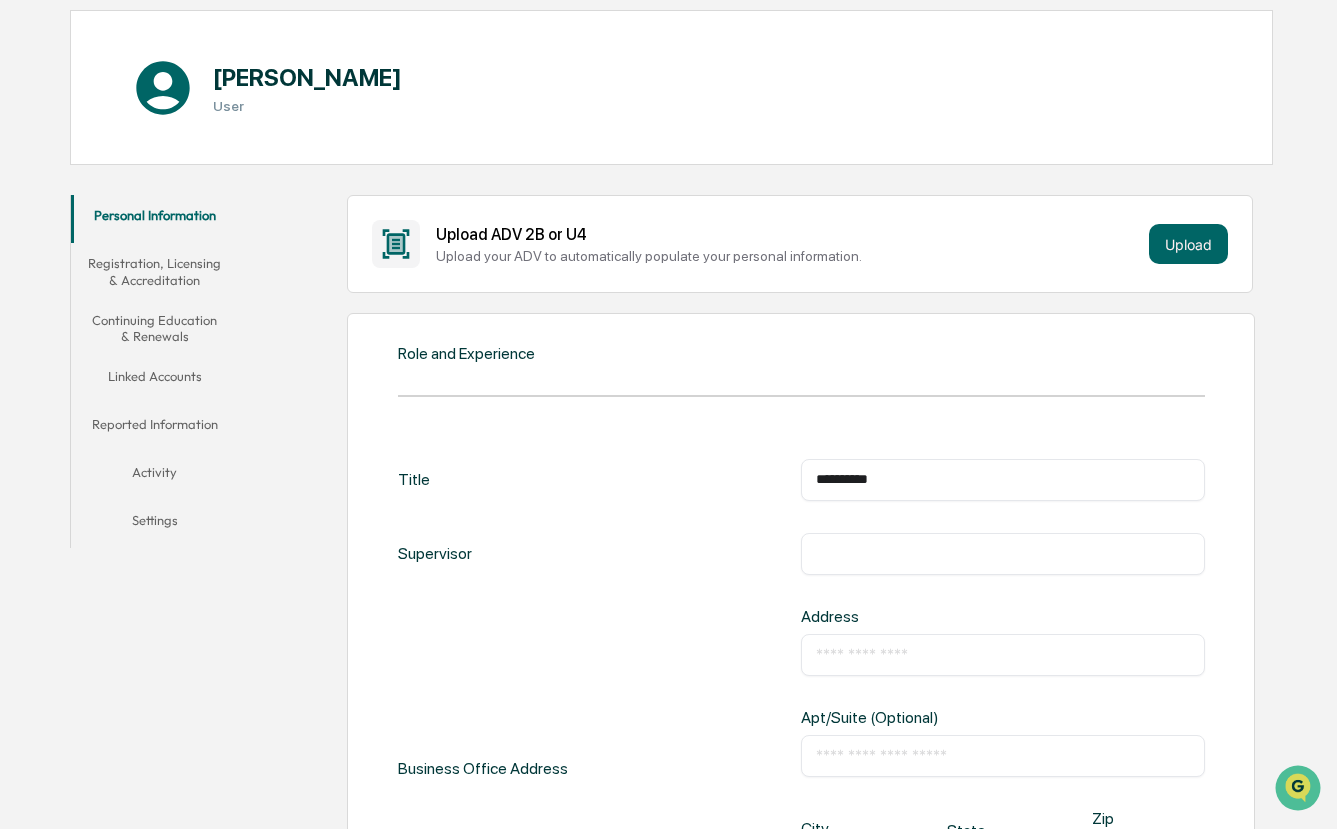 scroll, scrollTop: 0, scrollLeft: 0, axis: both 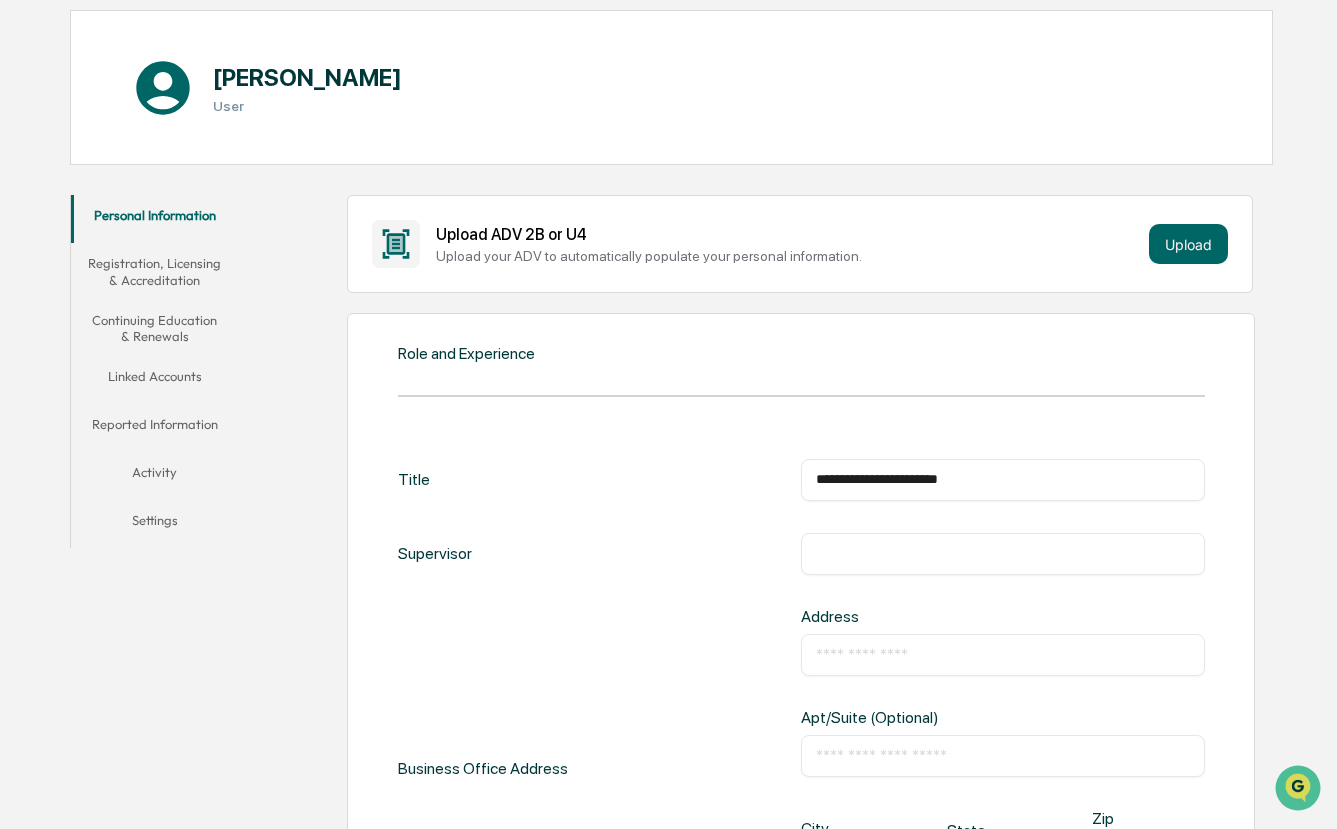 type on "**********" 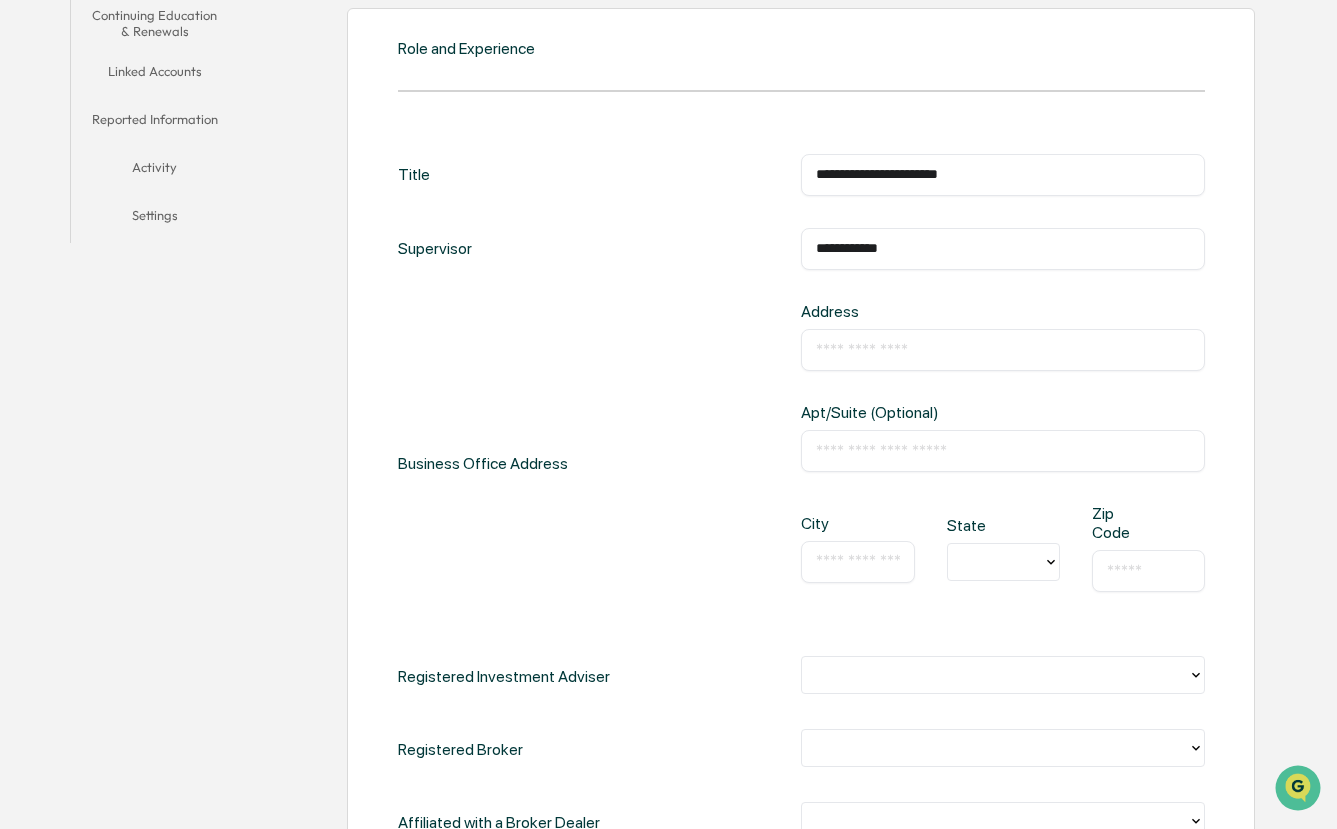 scroll, scrollTop: 615, scrollLeft: 0, axis: vertical 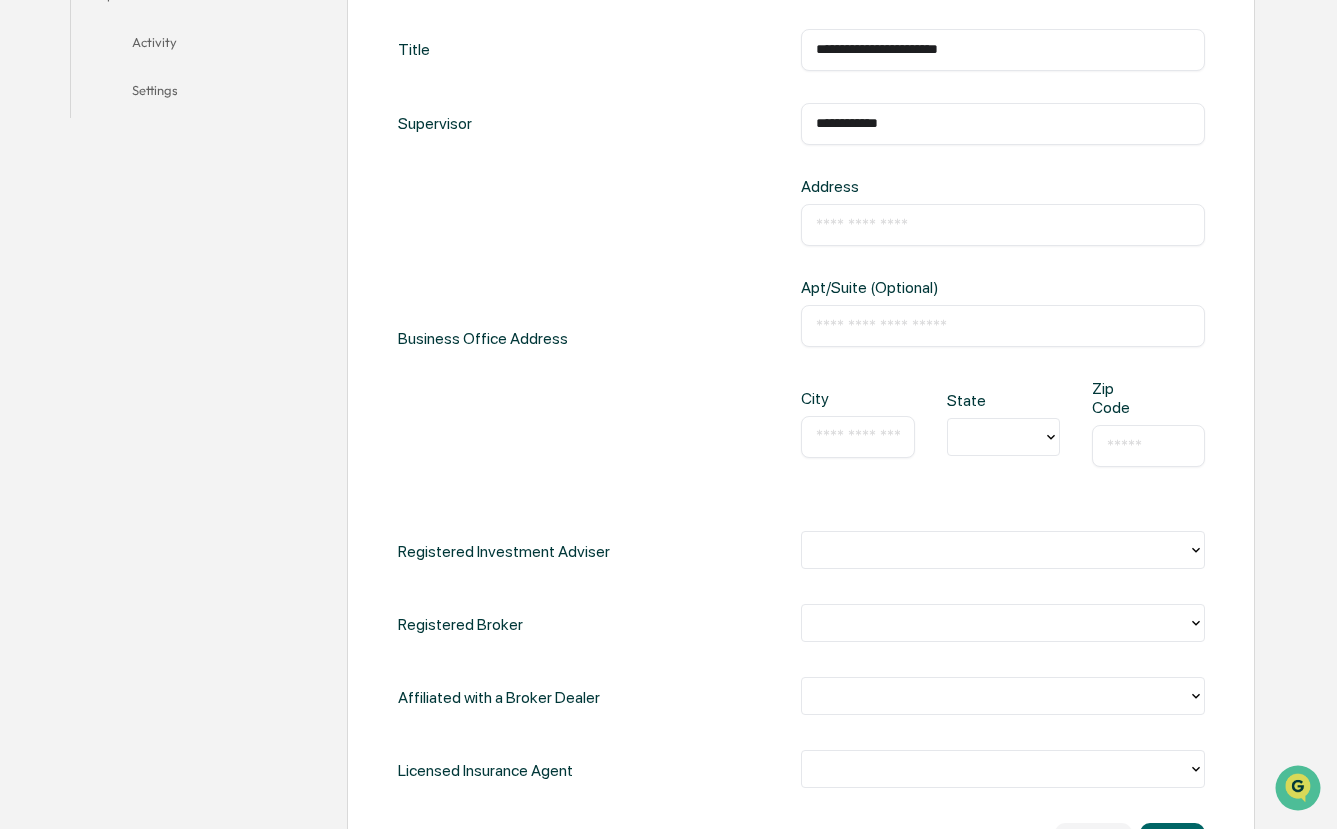 type on "**********" 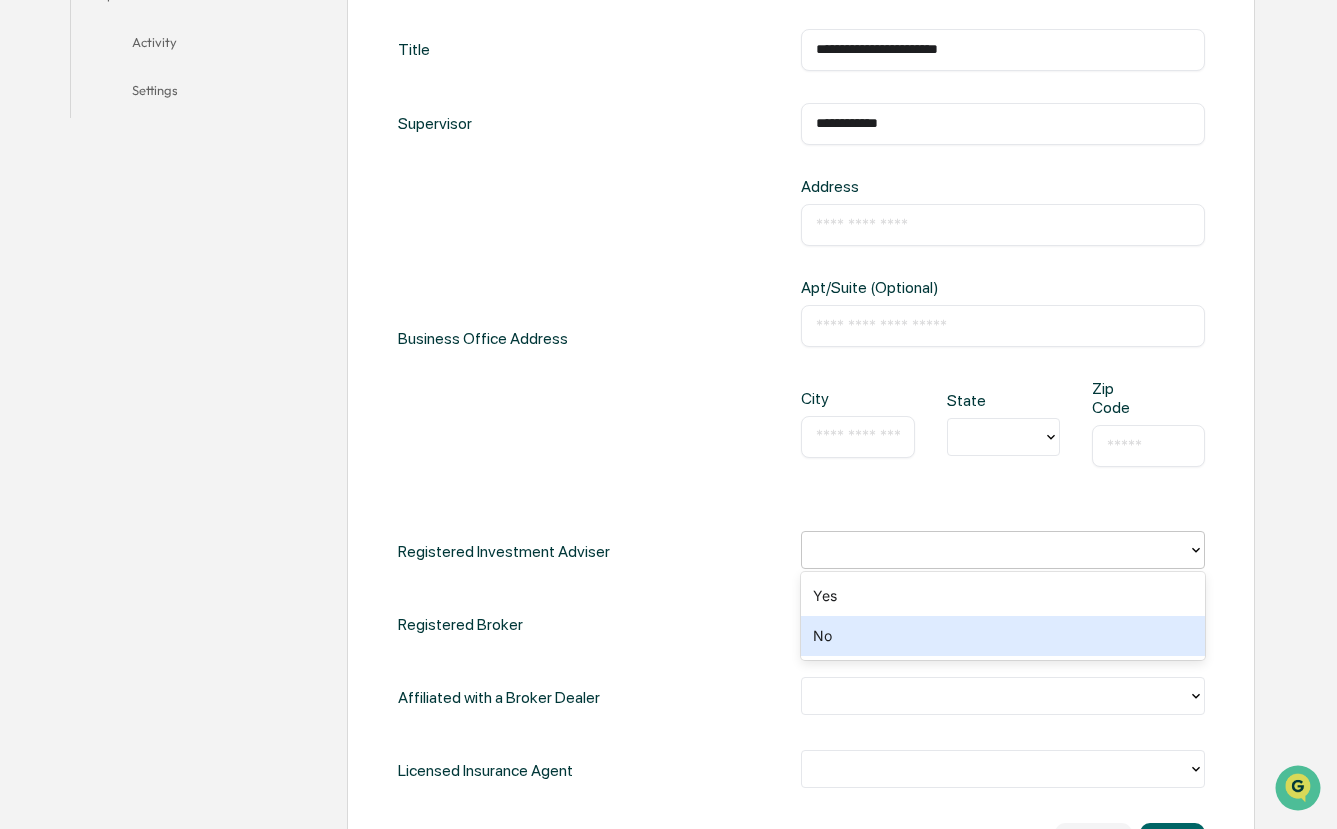 click on "No" at bounding box center (1003, 636) 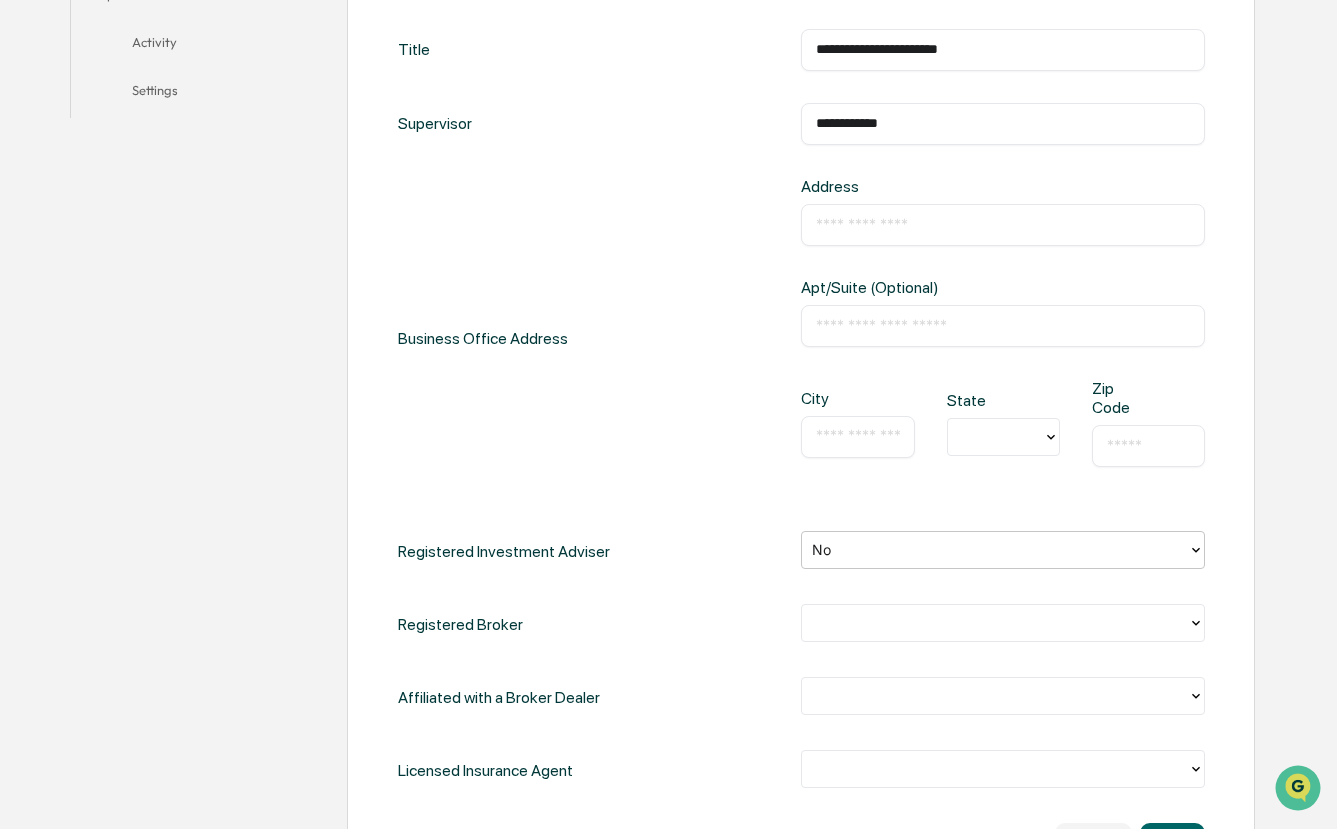 click at bounding box center (995, 623) 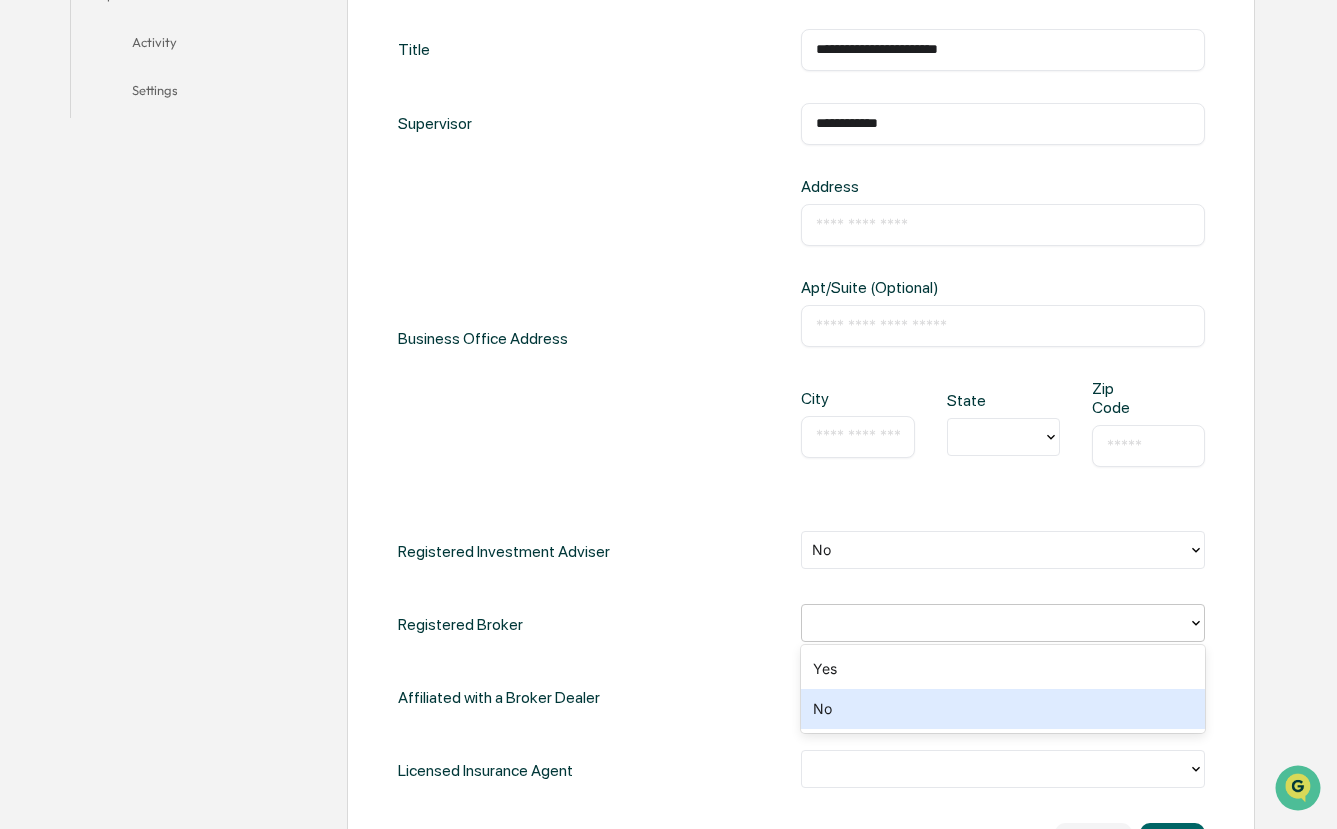 click on "No" at bounding box center (1003, 709) 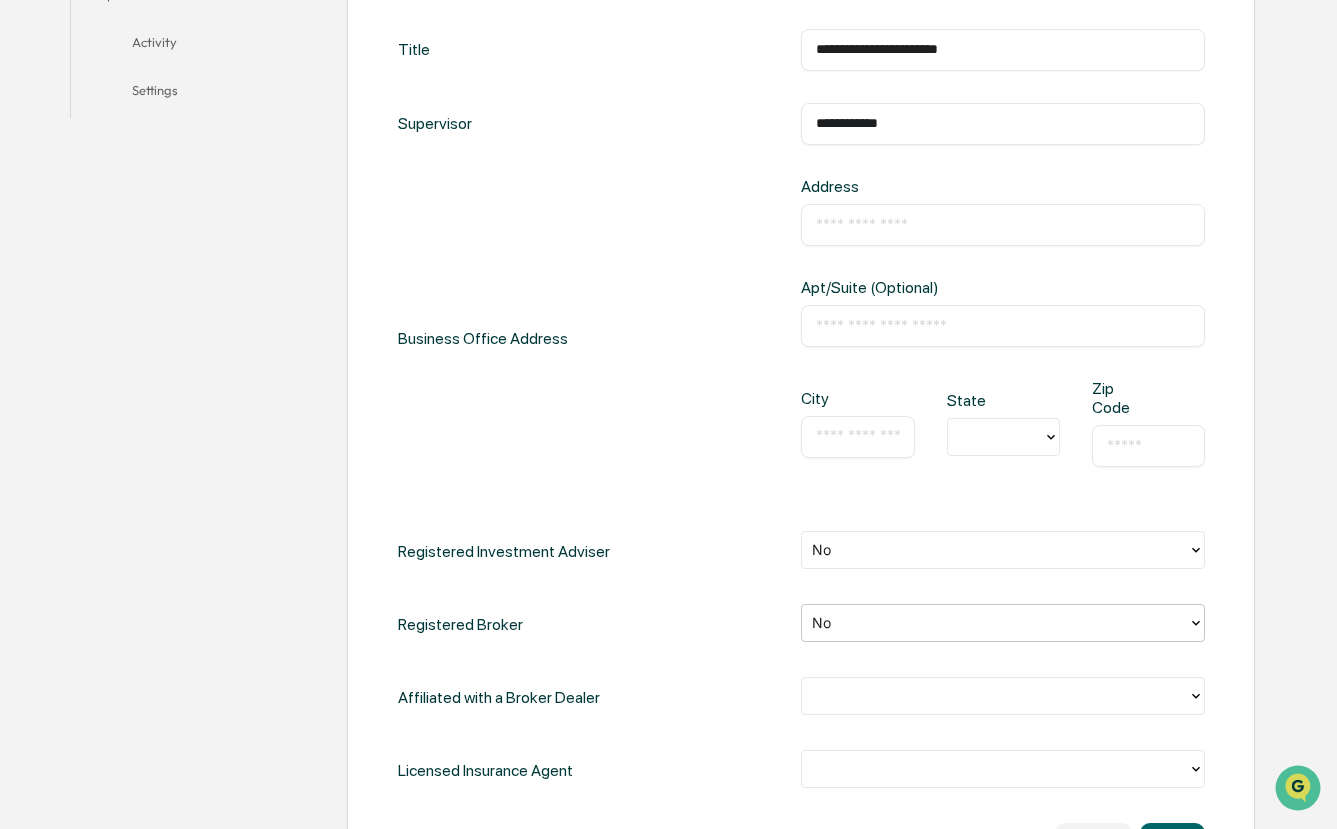 scroll, scrollTop: 941, scrollLeft: 0, axis: vertical 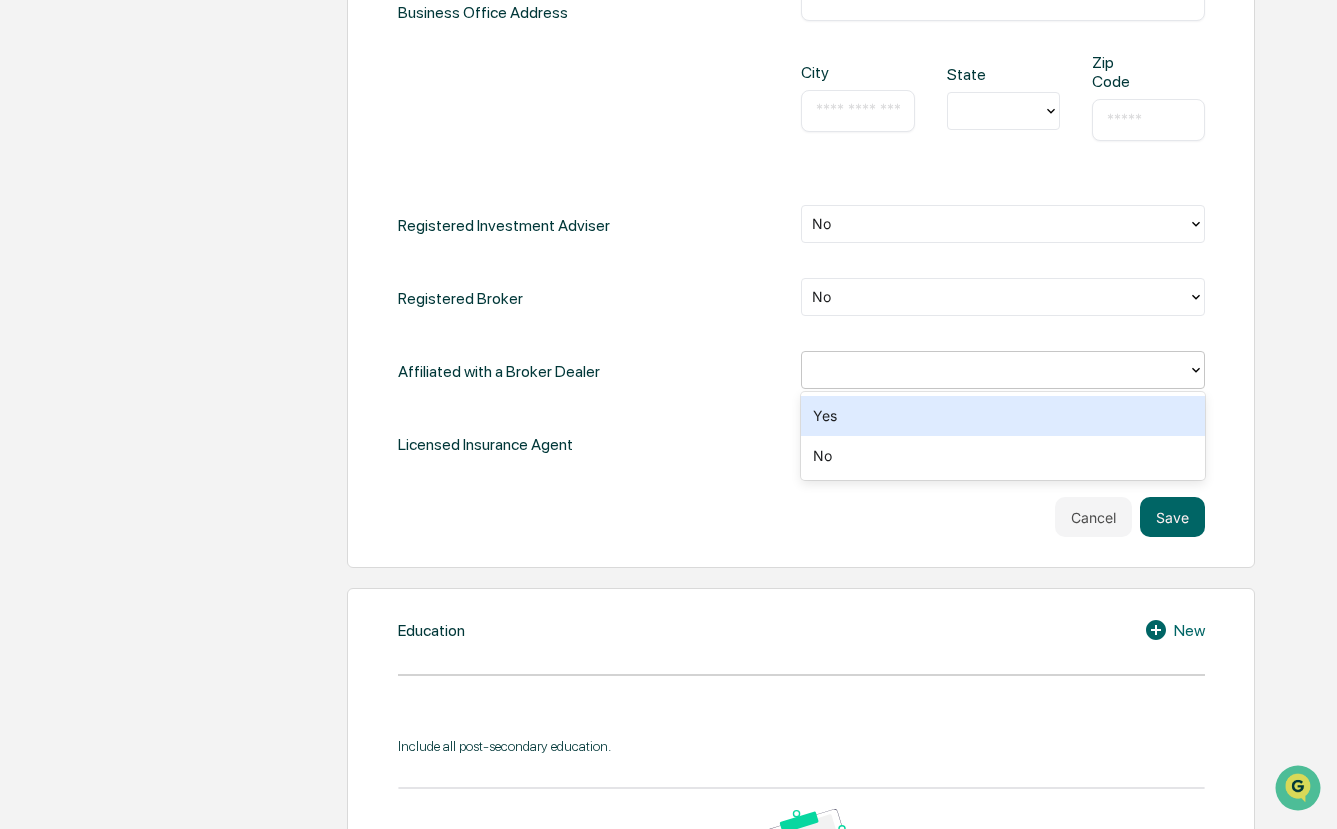 click at bounding box center [995, 370] 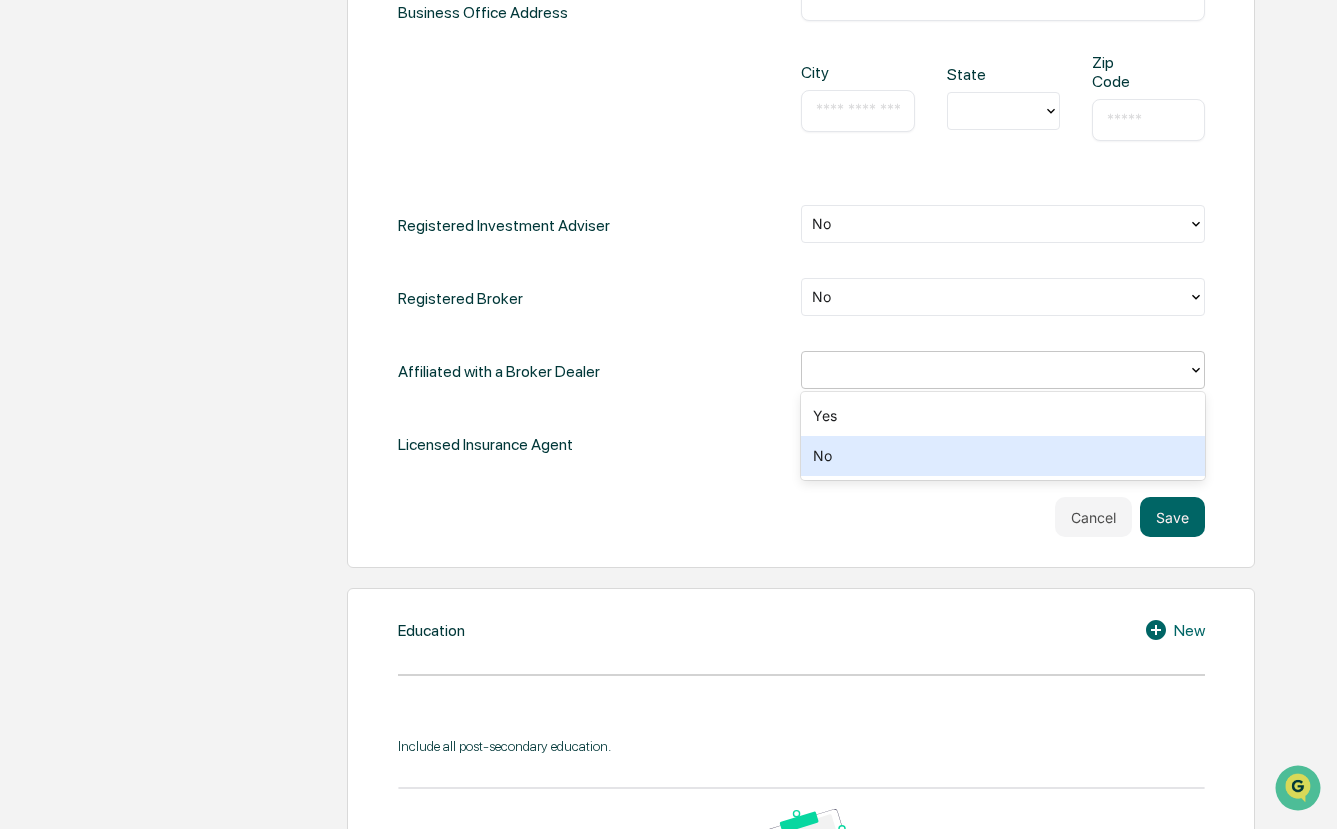 click on "No" at bounding box center [1003, 456] 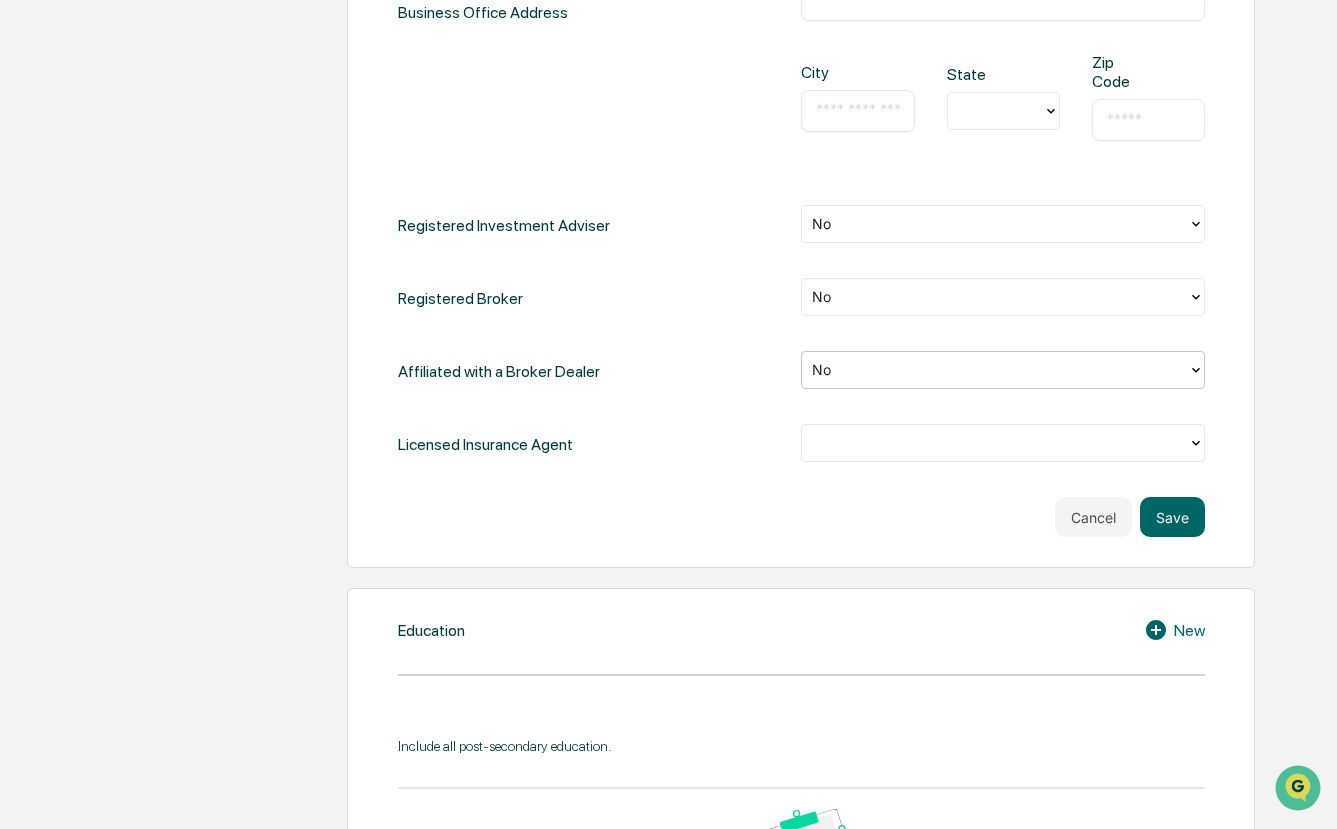 click at bounding box center (995, 443) 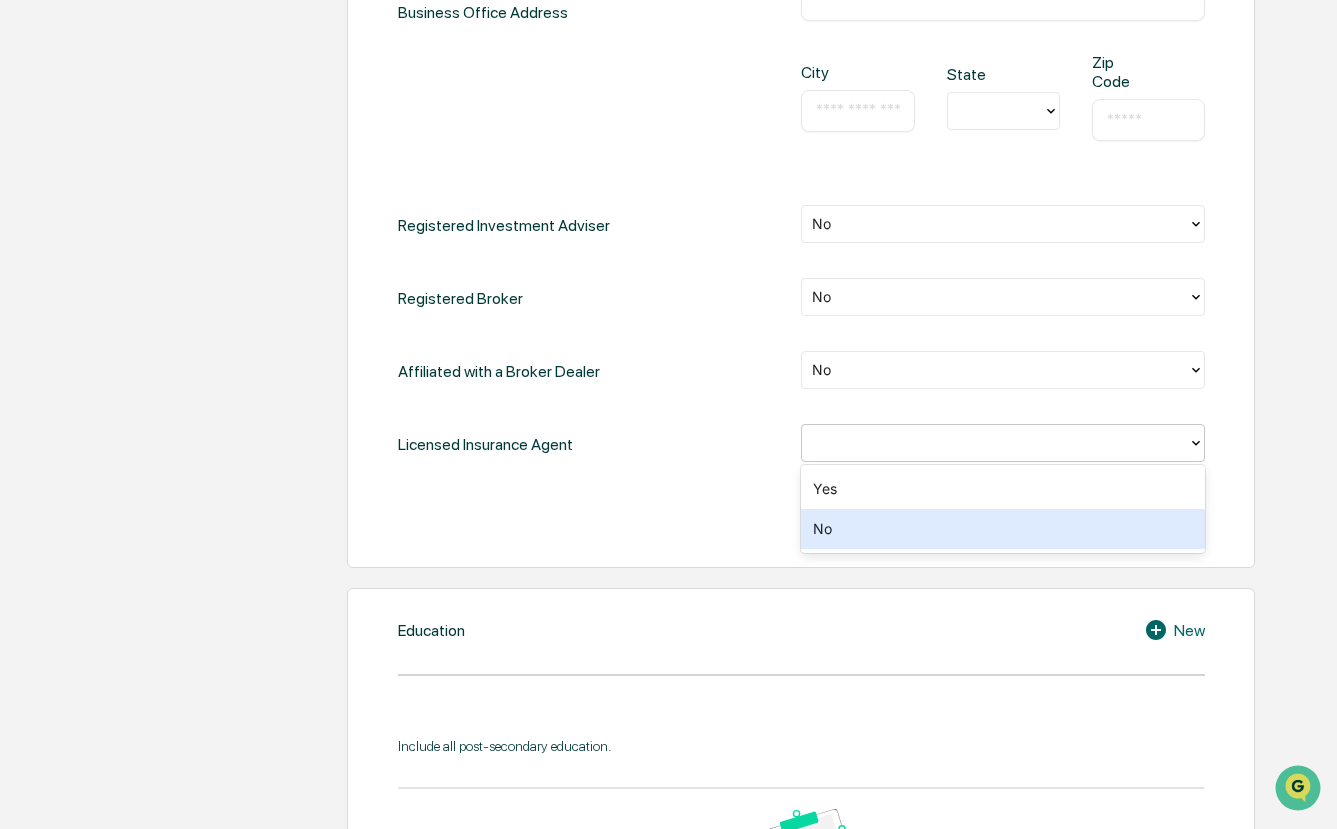 click on "No" at bounding box center [1003, 529] 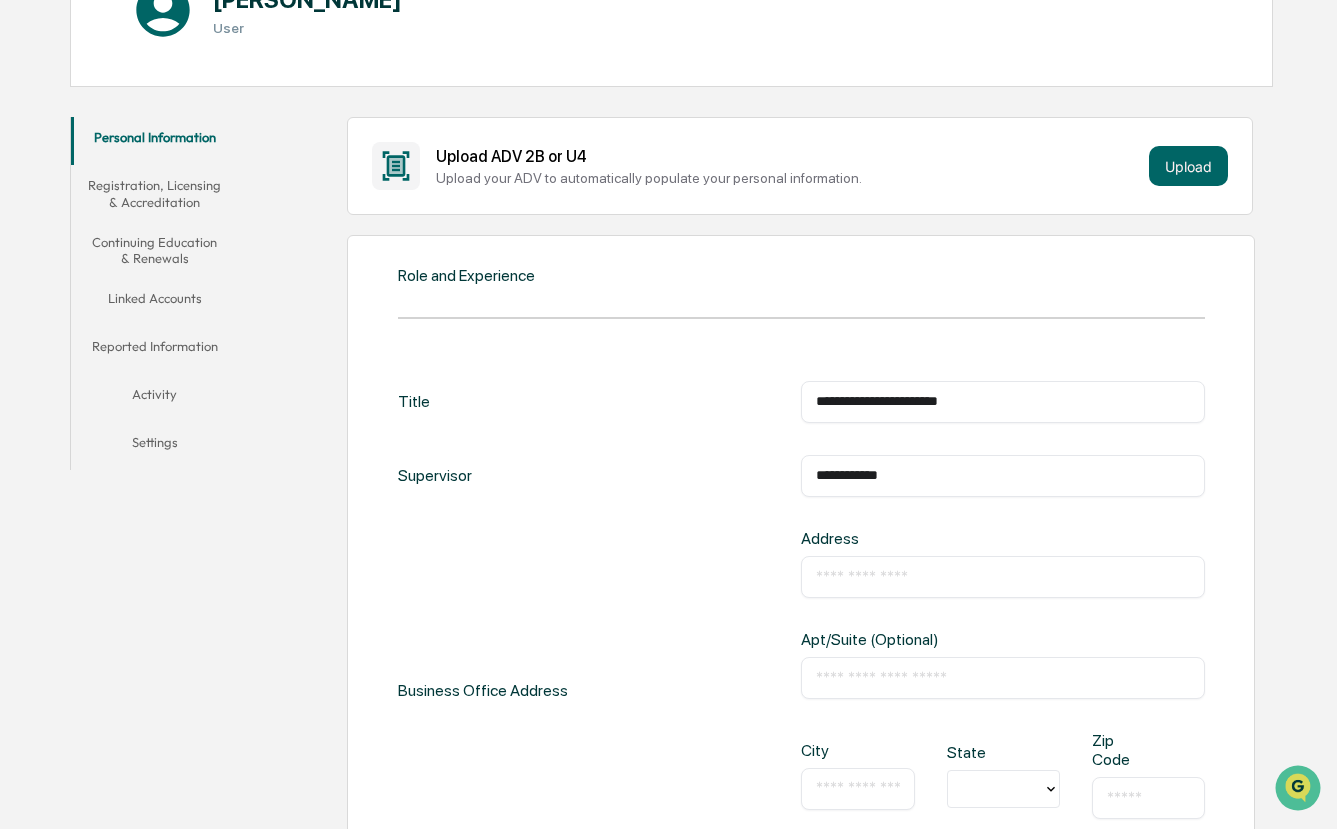 scroll, scrollTop: 296, scrollLeft: 0, axis: vertical 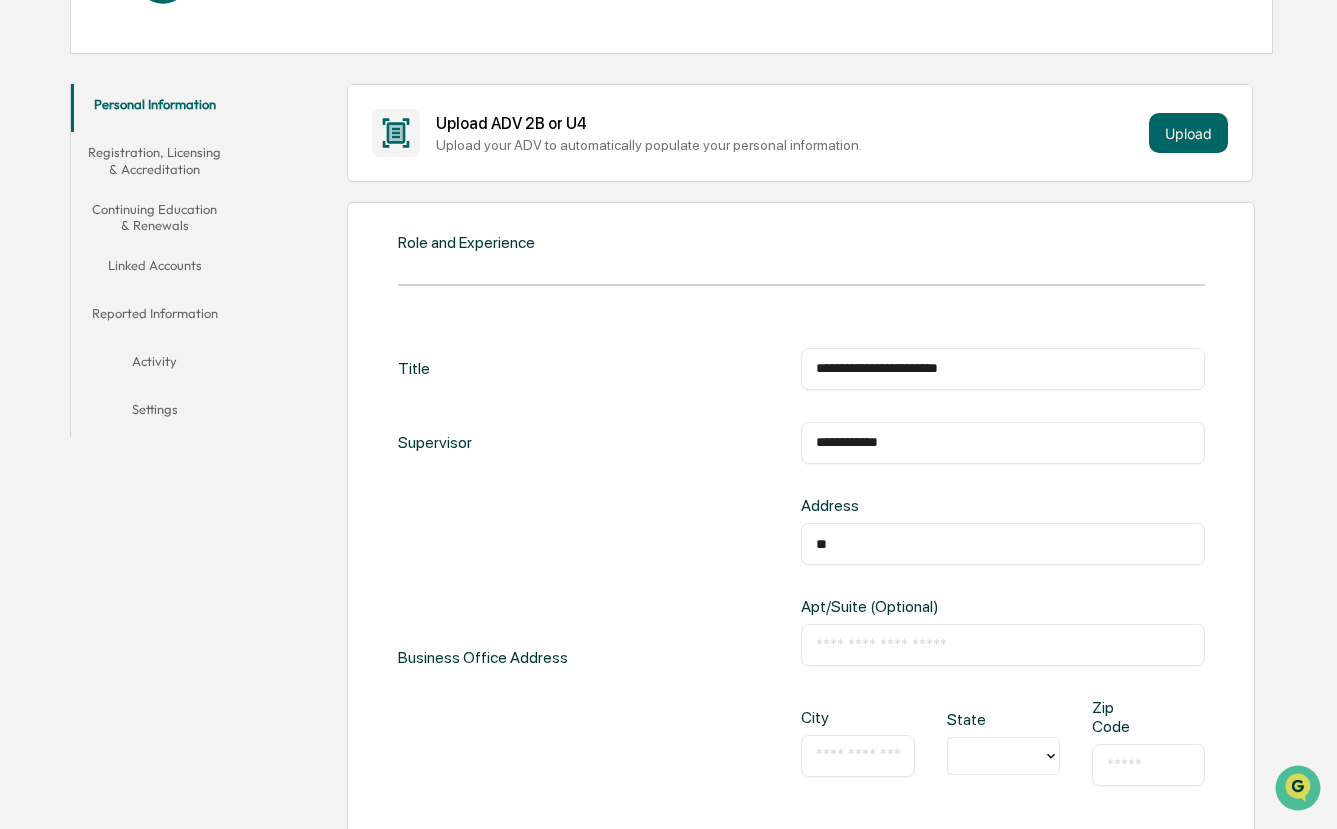 type on "*" 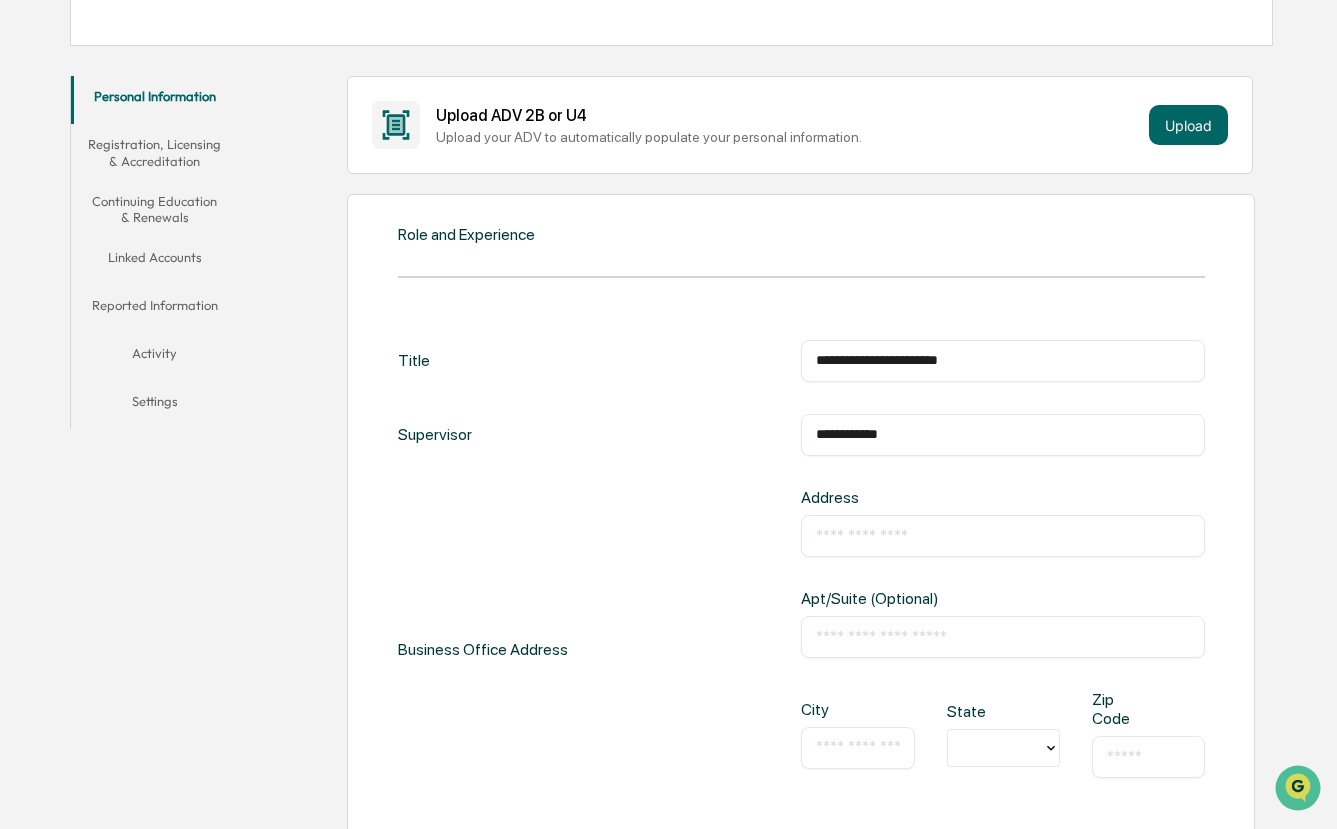scroll, scrollTop: 308, scrollLeft: 0, axis: vertical 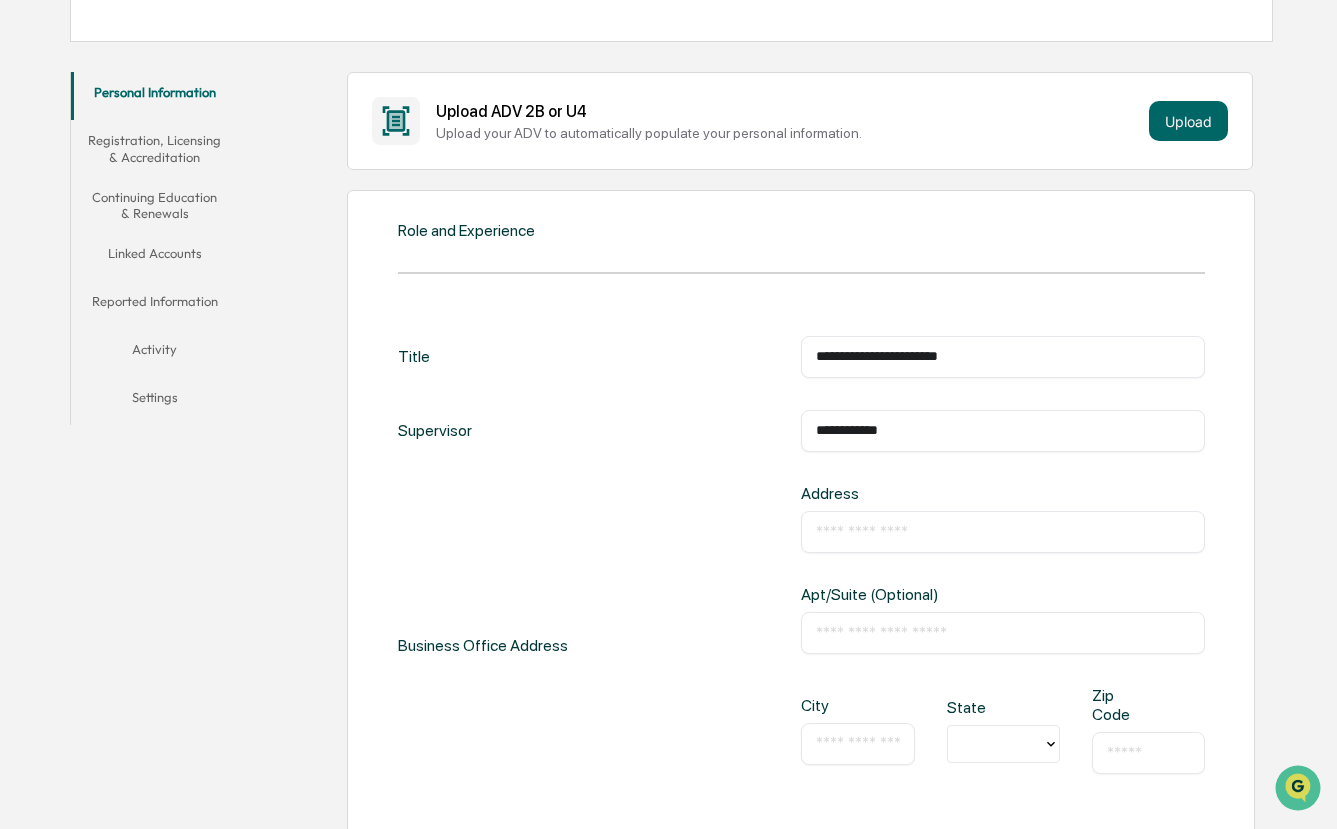 click at bounding box center [1003, 532] 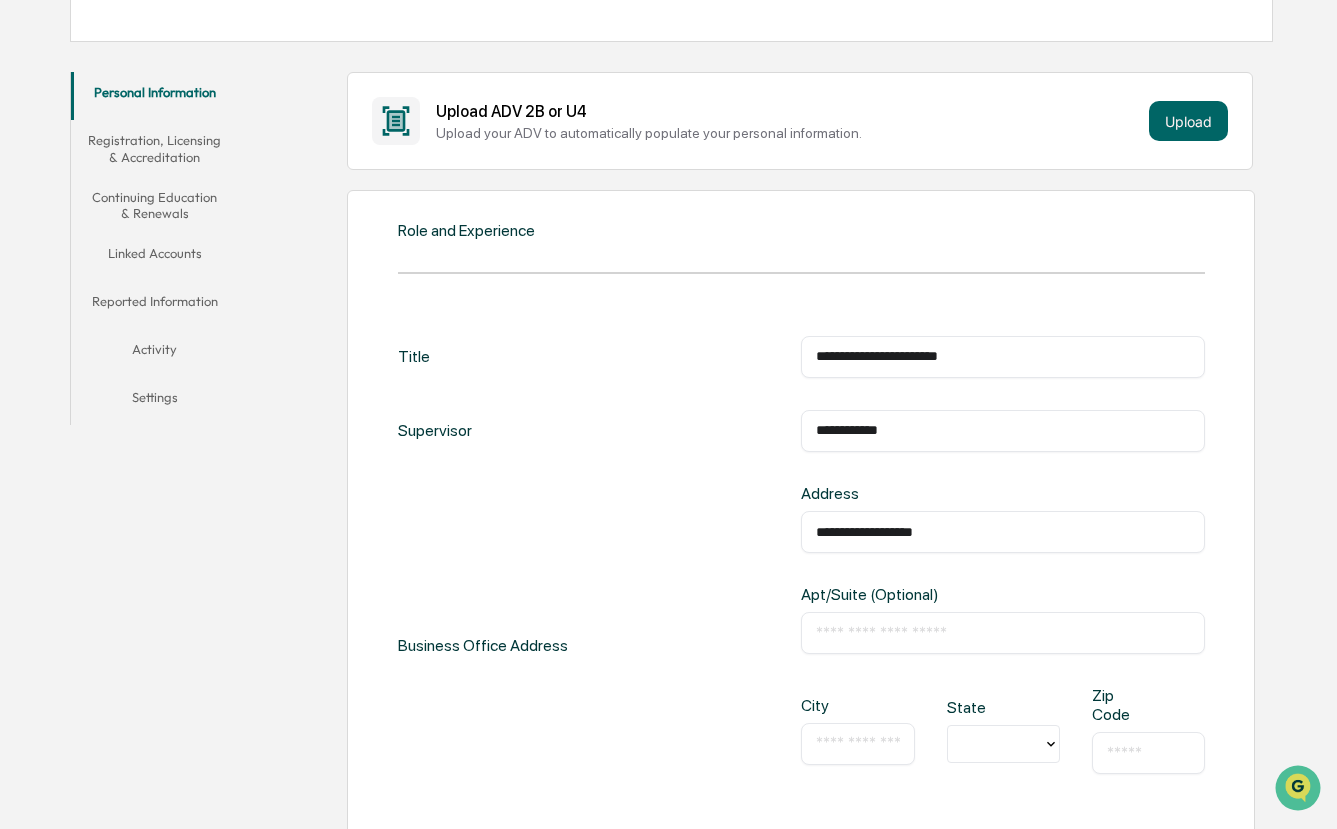 type on "**********" 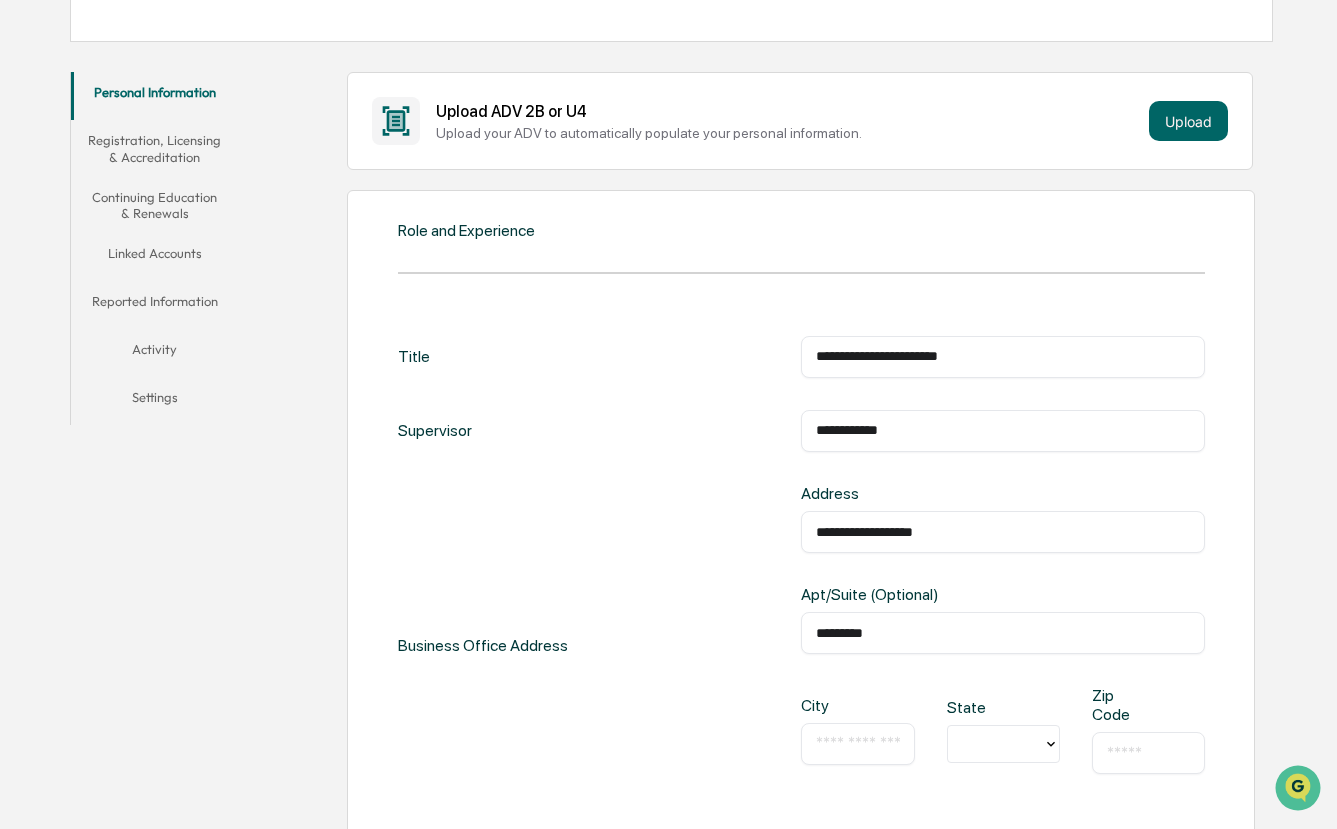 type on "*********" 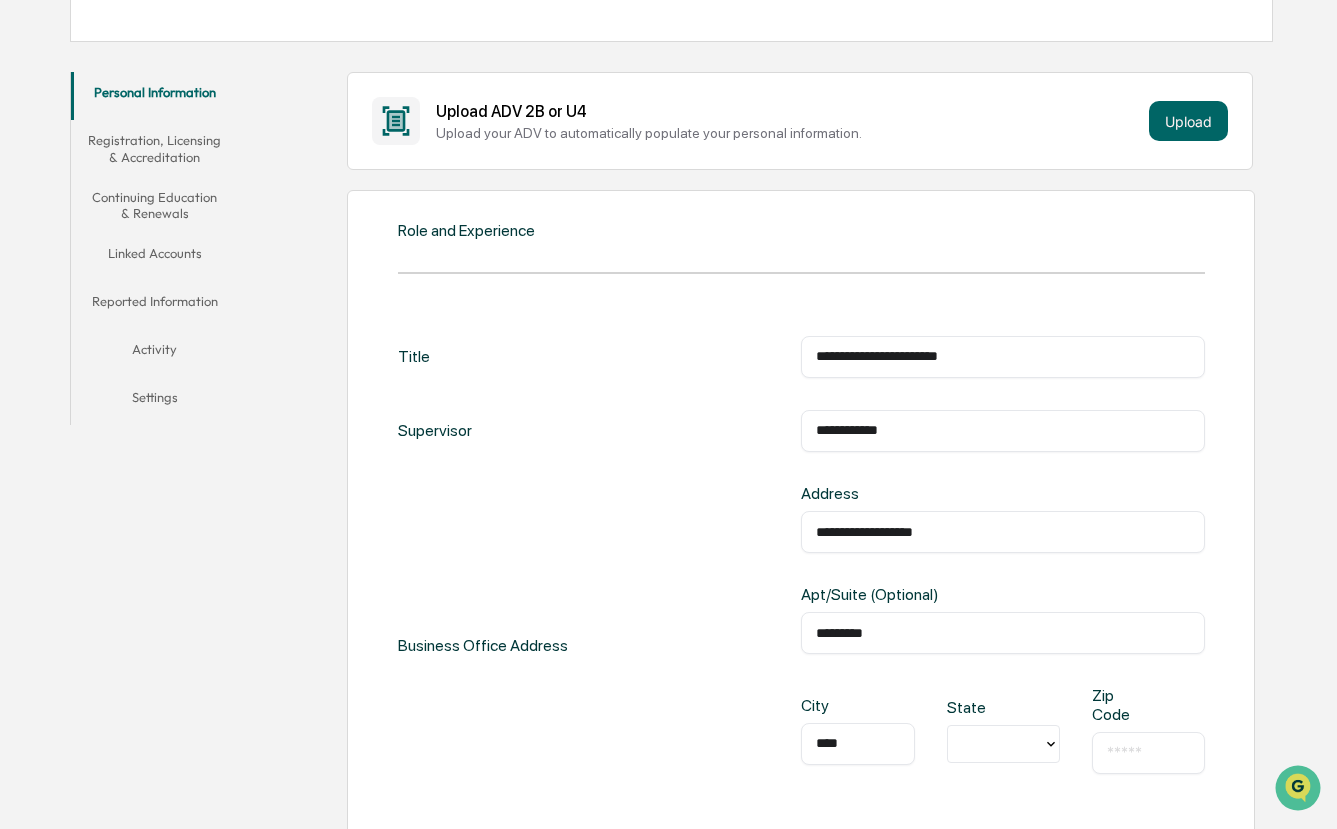 type on "****" 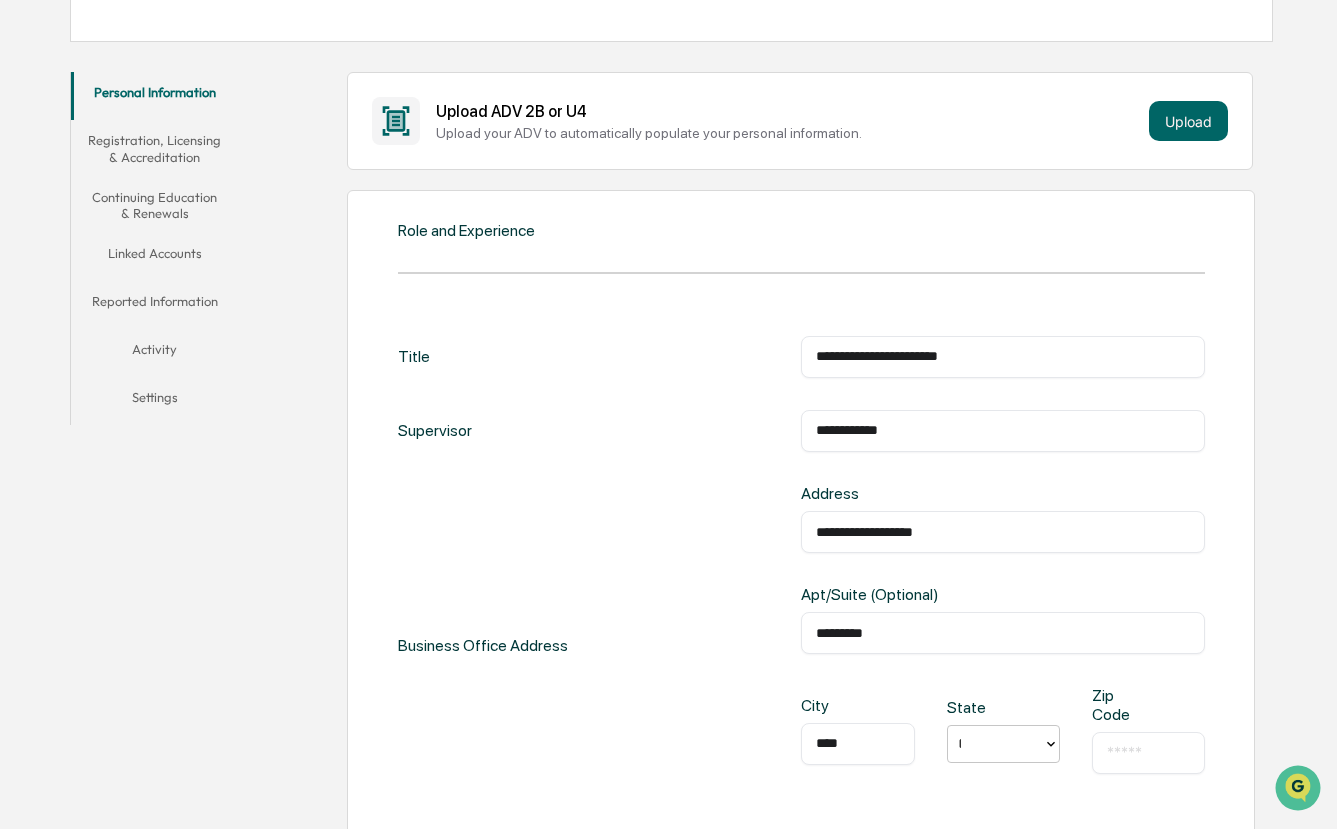 type on "**" 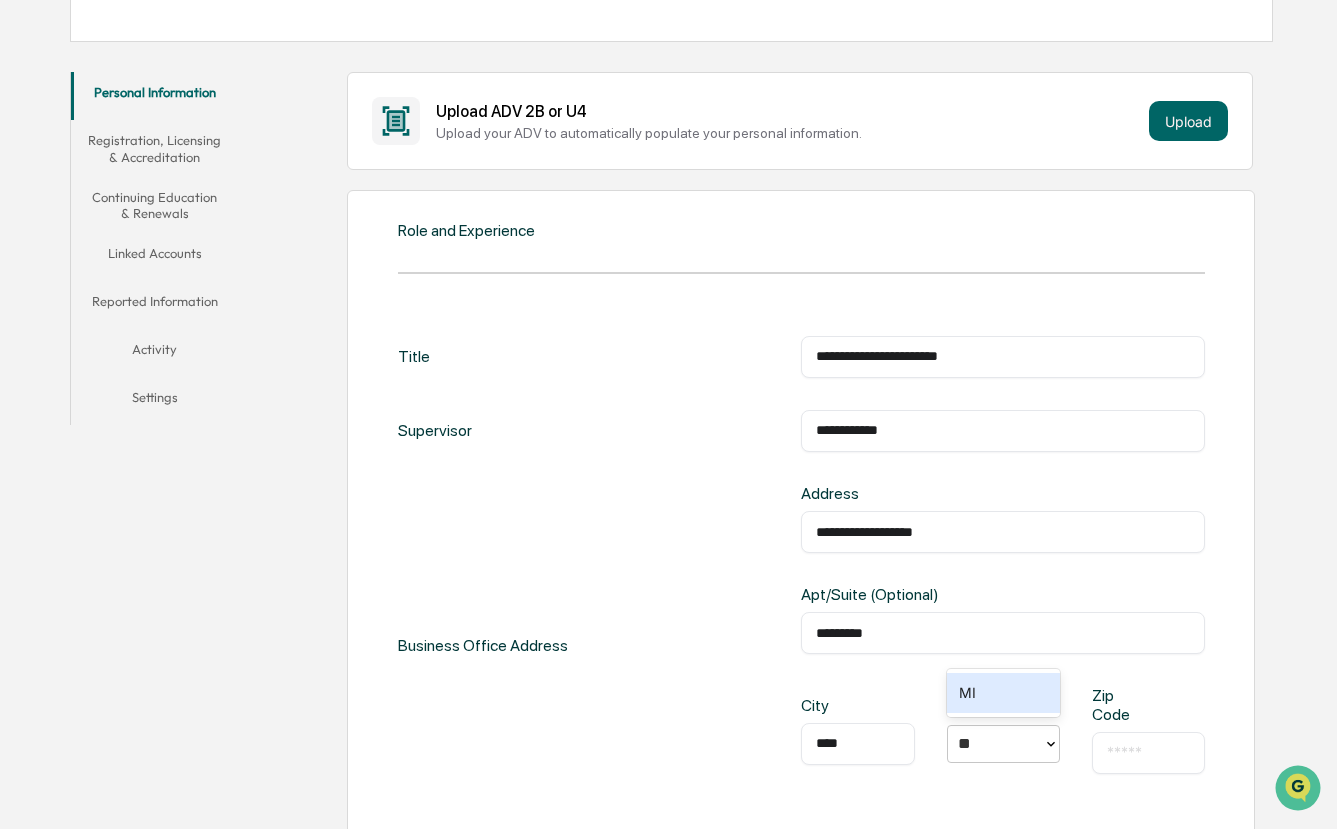 type 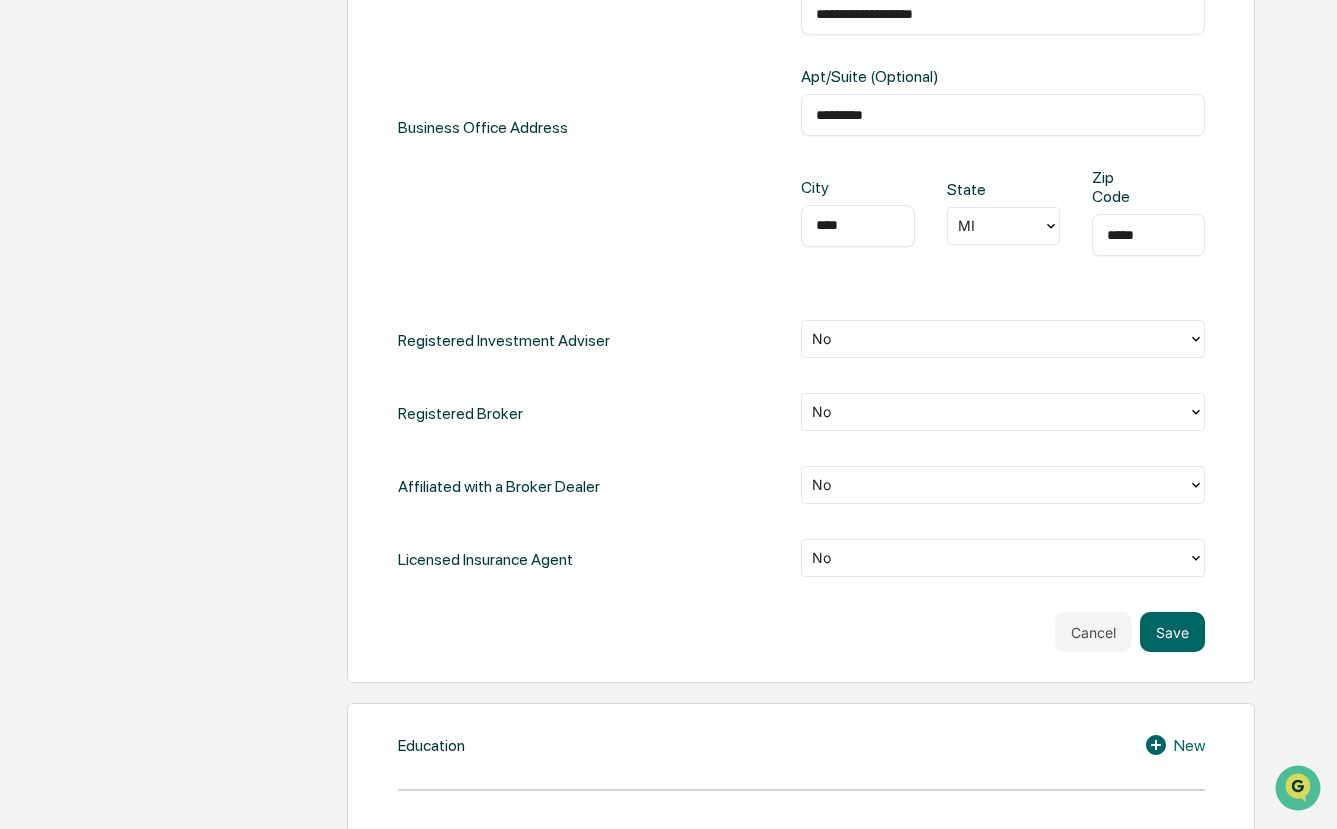 scroll, scrollTop: 962, scrollLeft: 0, axis: vertical 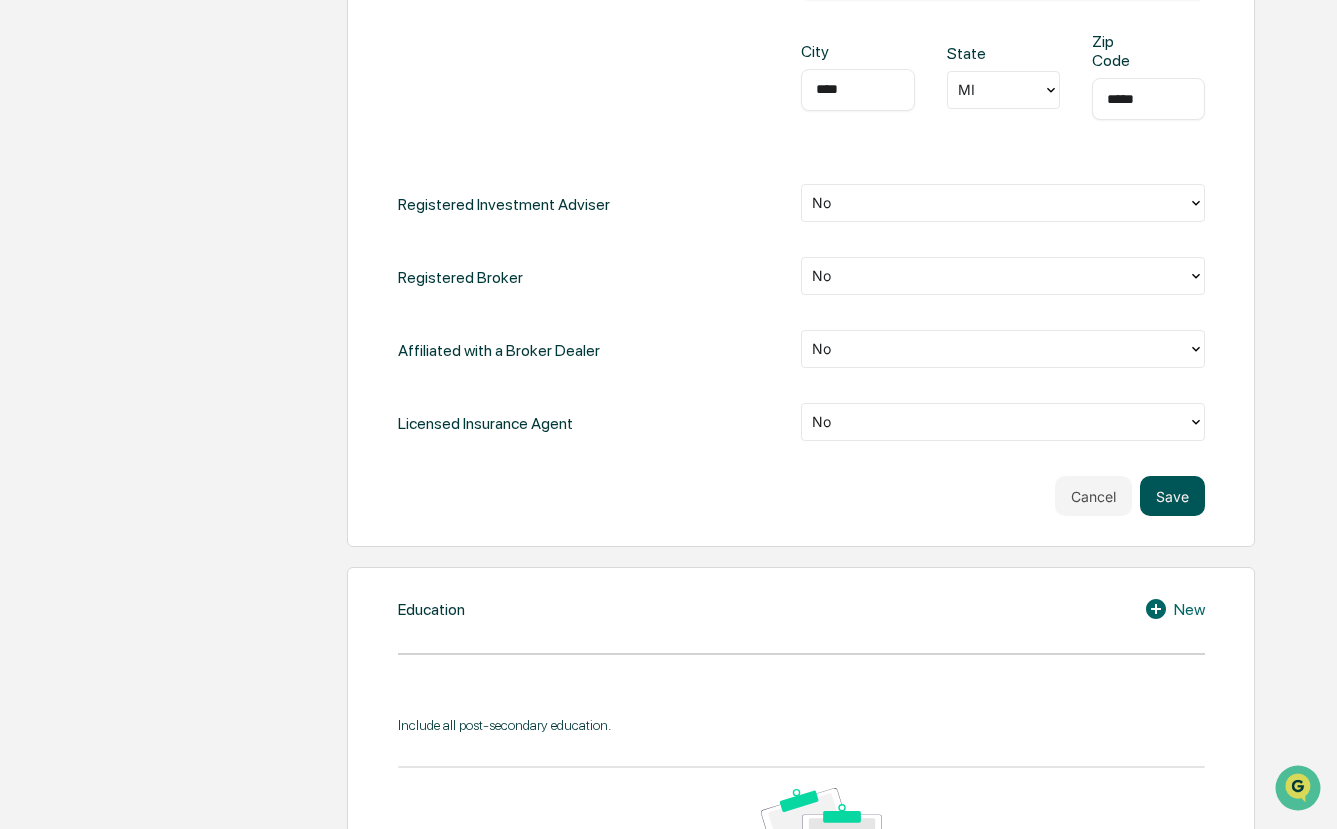 type on "*****" 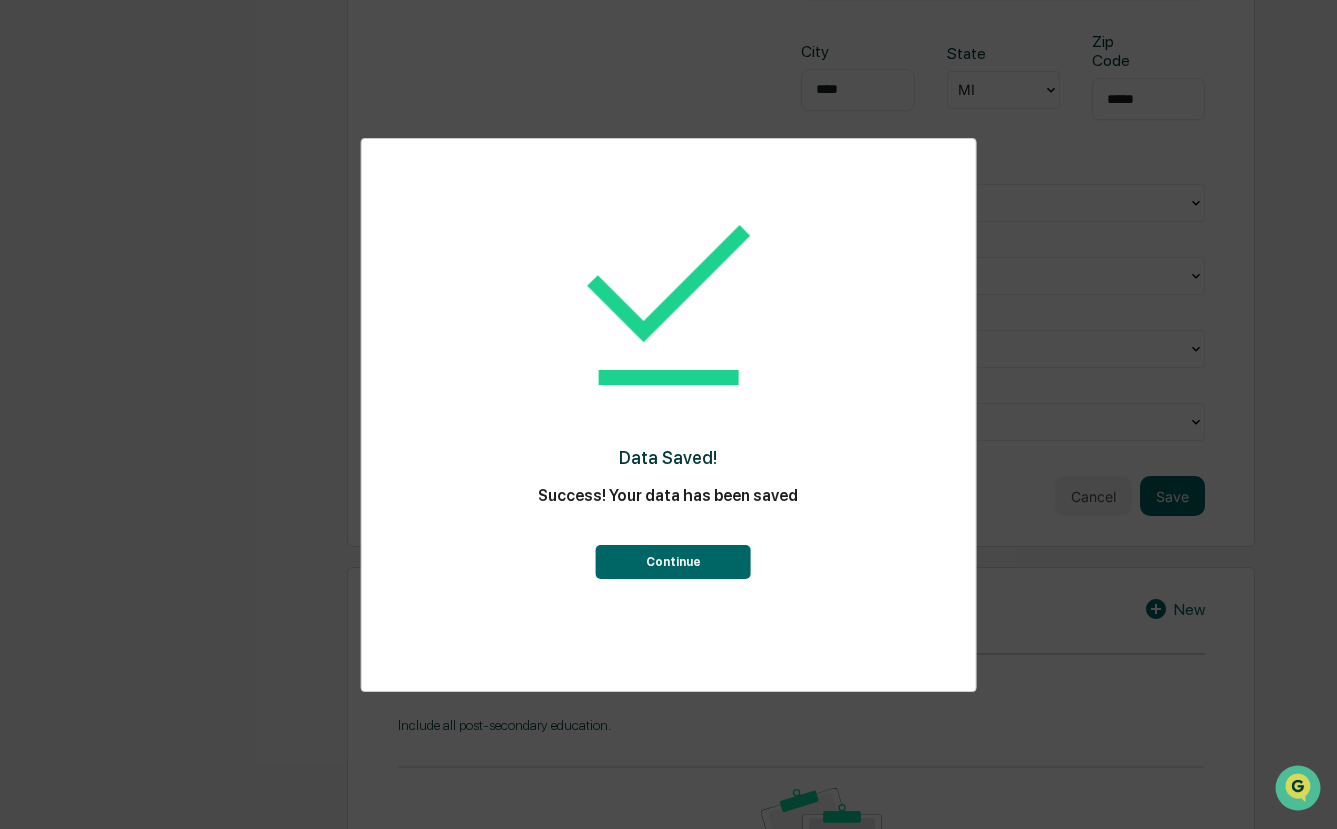 click on "Continue" at bounding box center (673, 562) 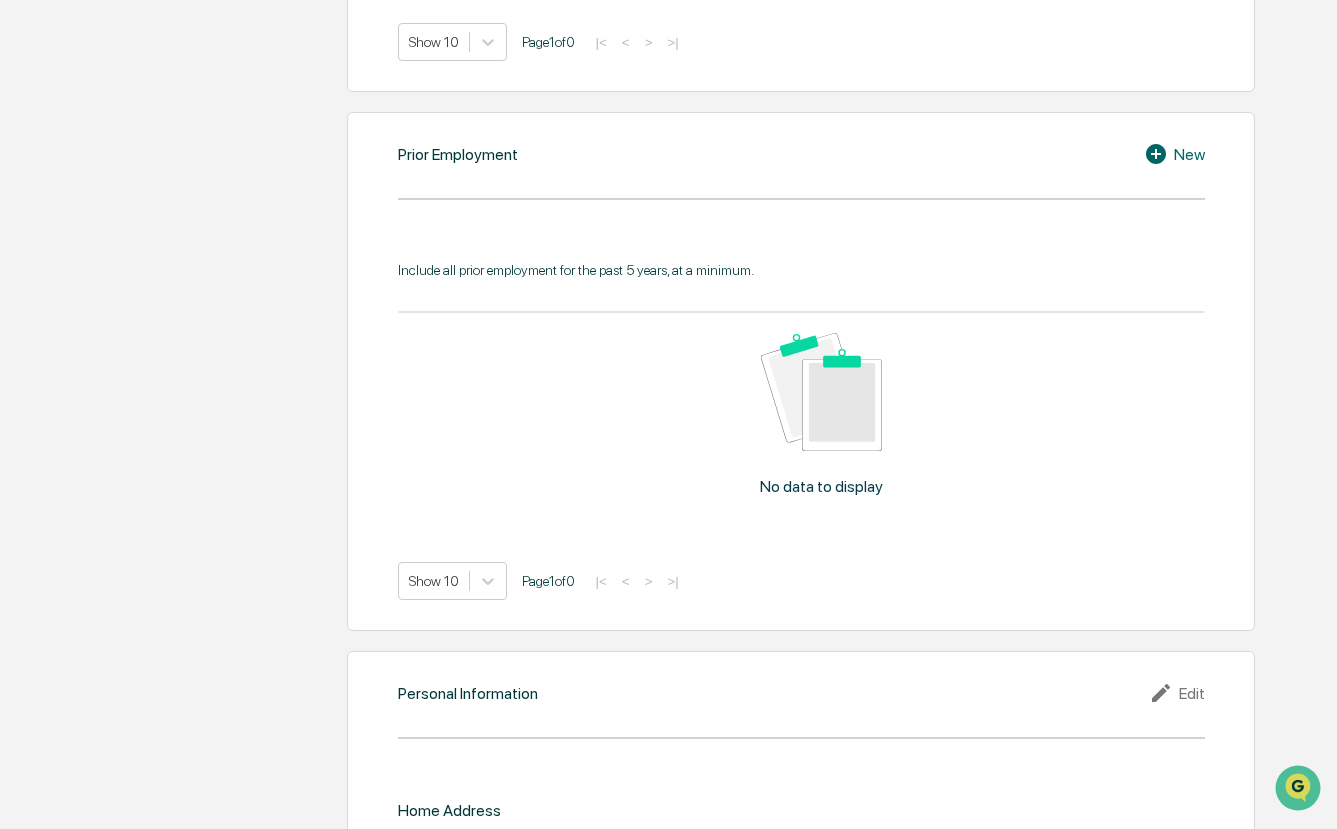 scroll, scrollTop: 1748, scrollLeft: 0, axis: vertical 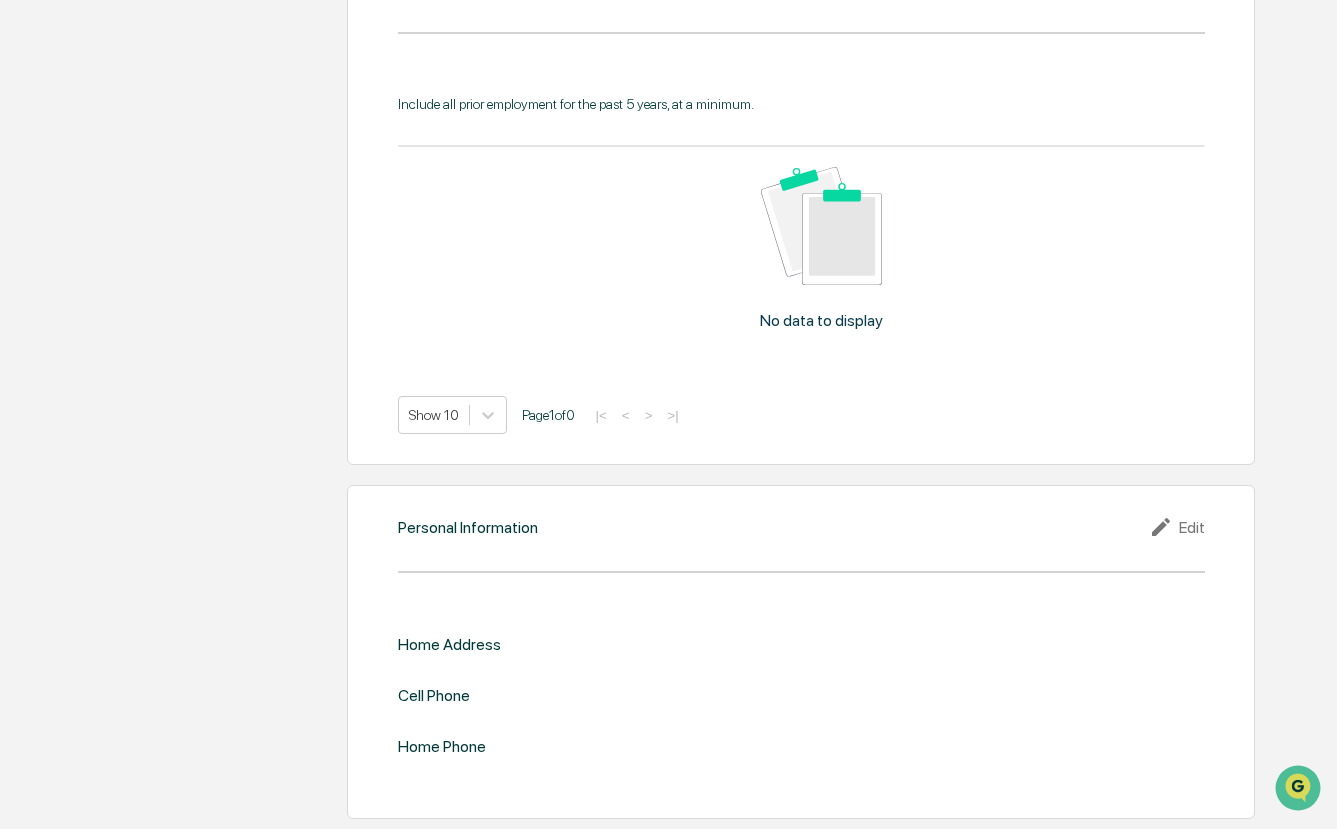 click on "Edit" at bounding box center [1177, 527] 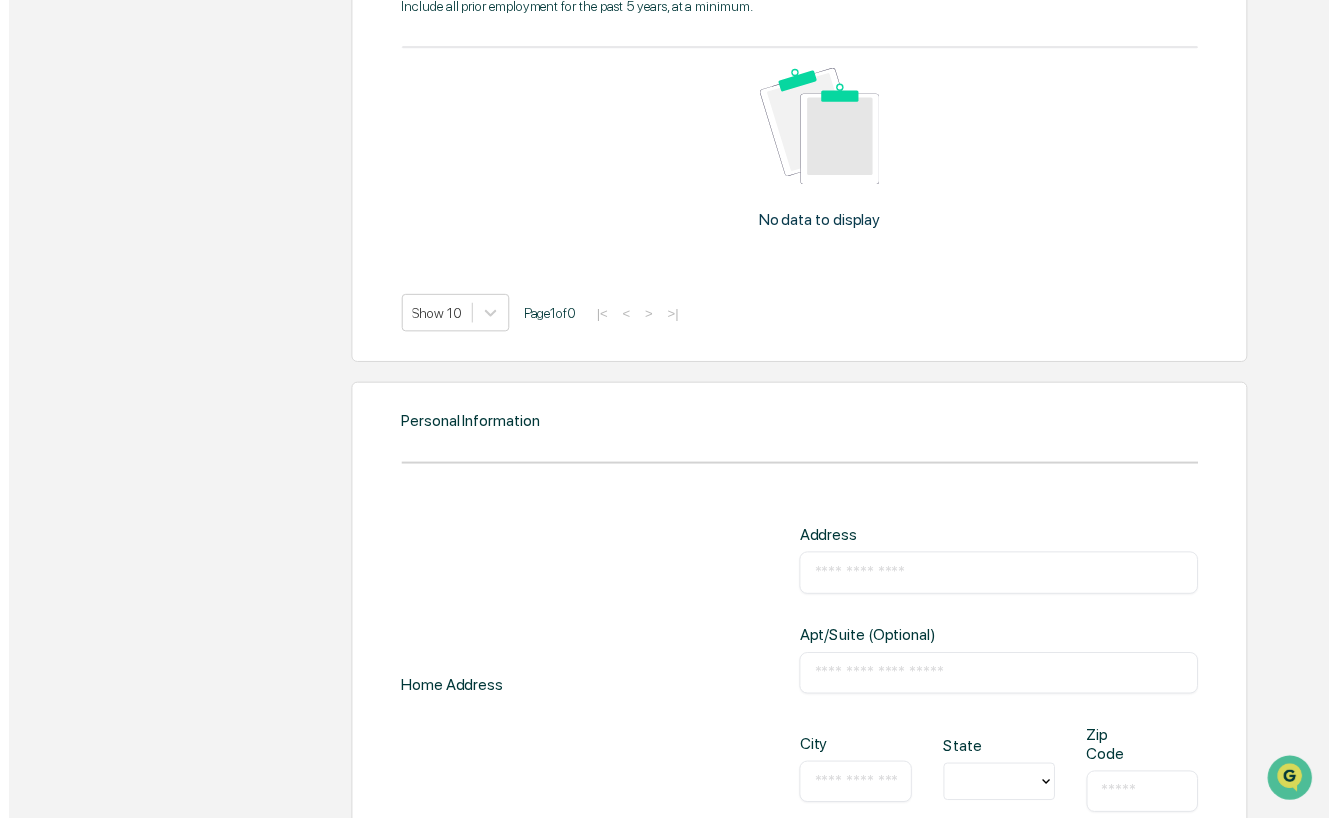 scroll, scrollTop: 2133, scrollLeft: 0, axis: vertical 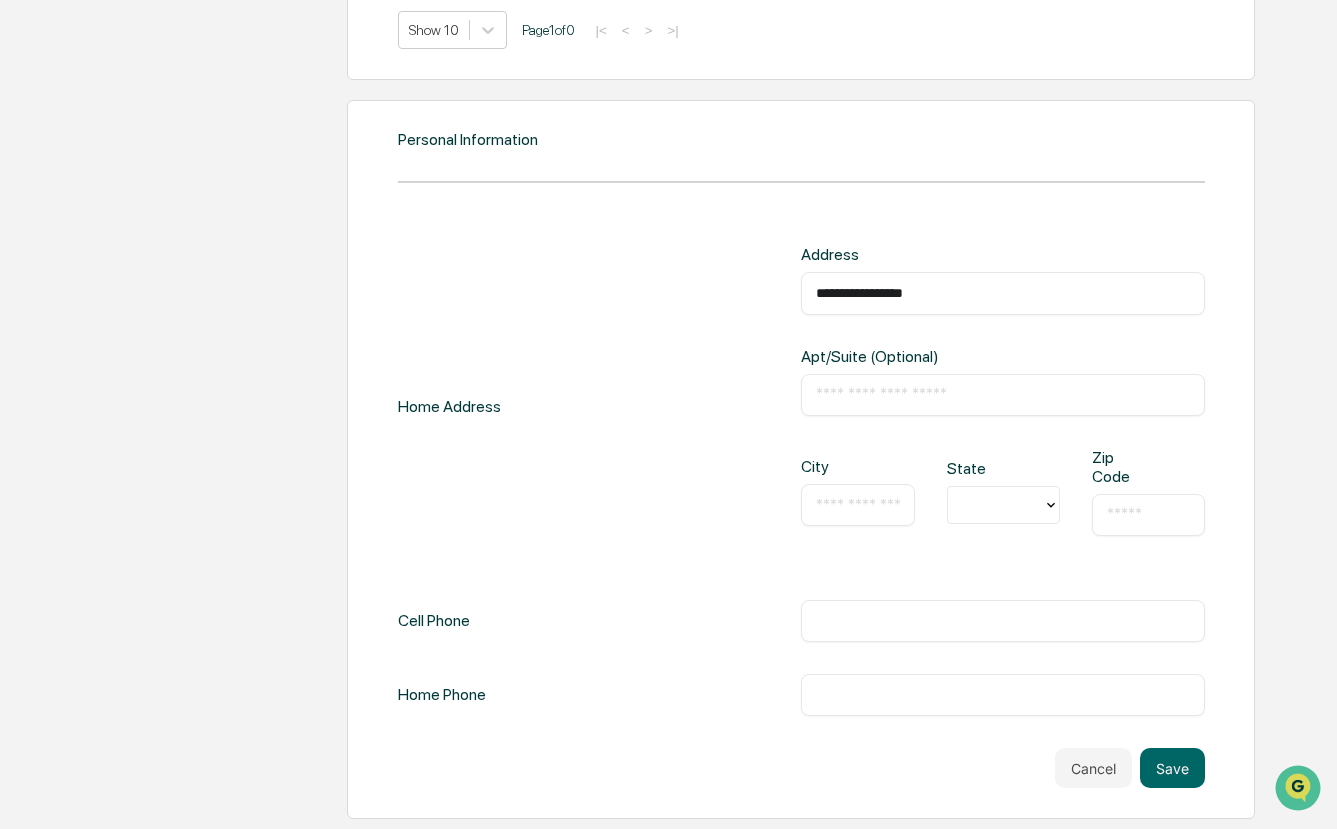 type on "**********" 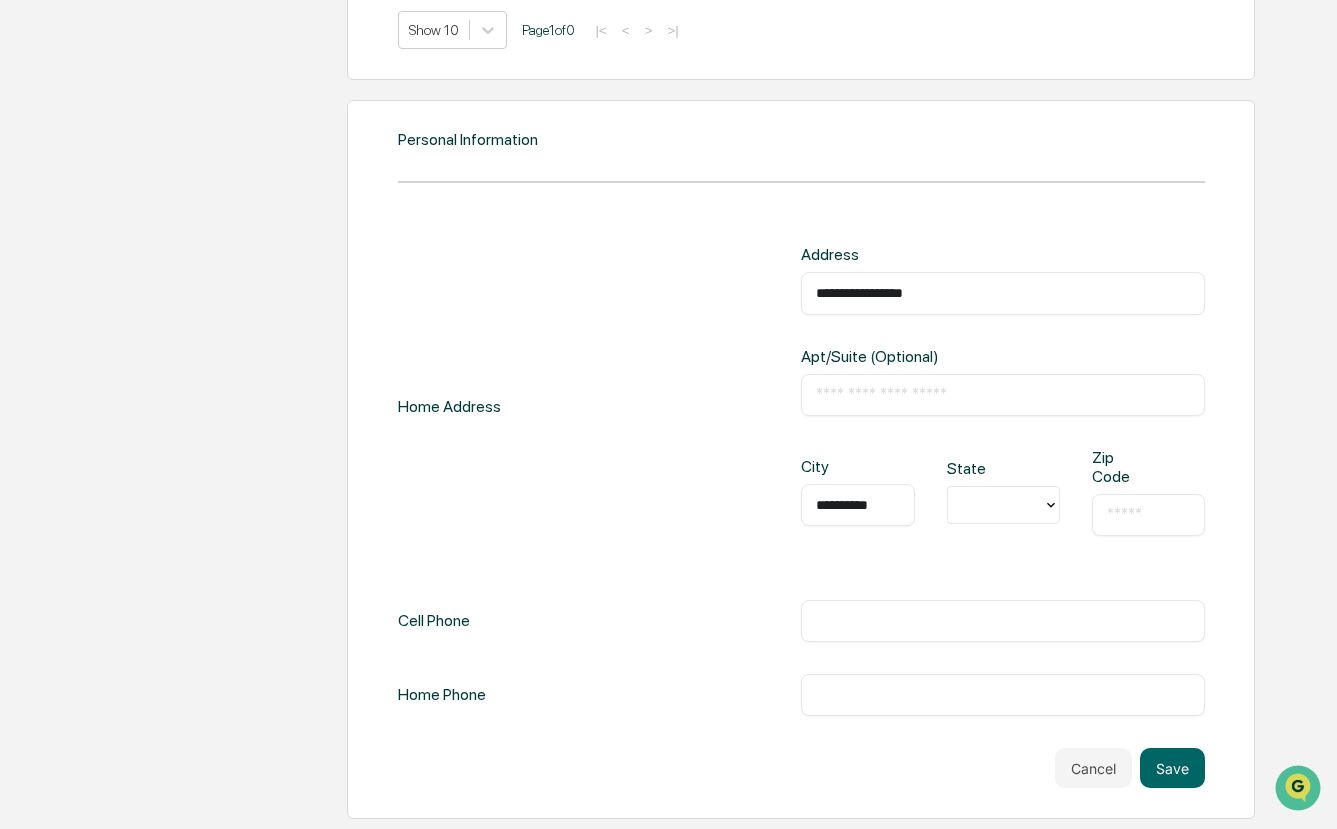 type on "**********" 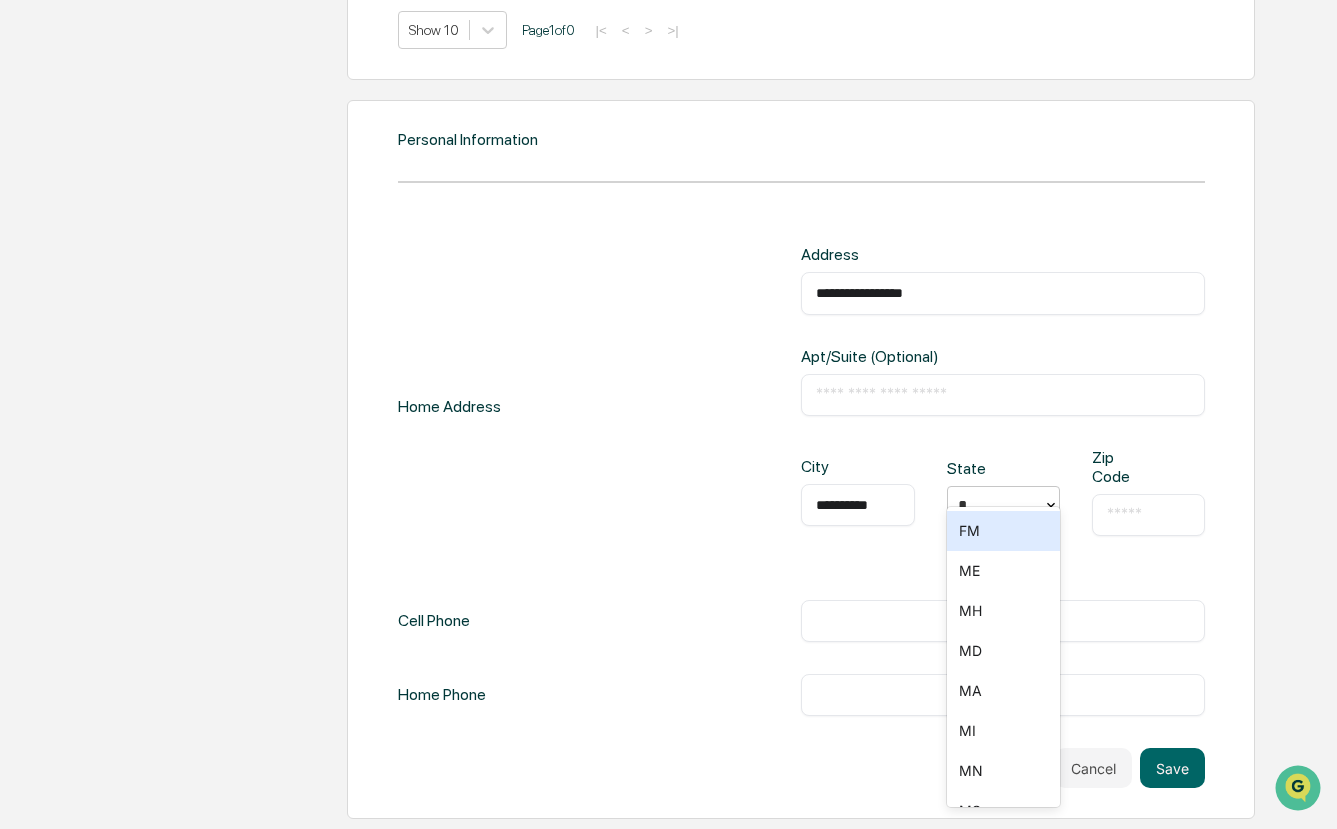 type on "**" 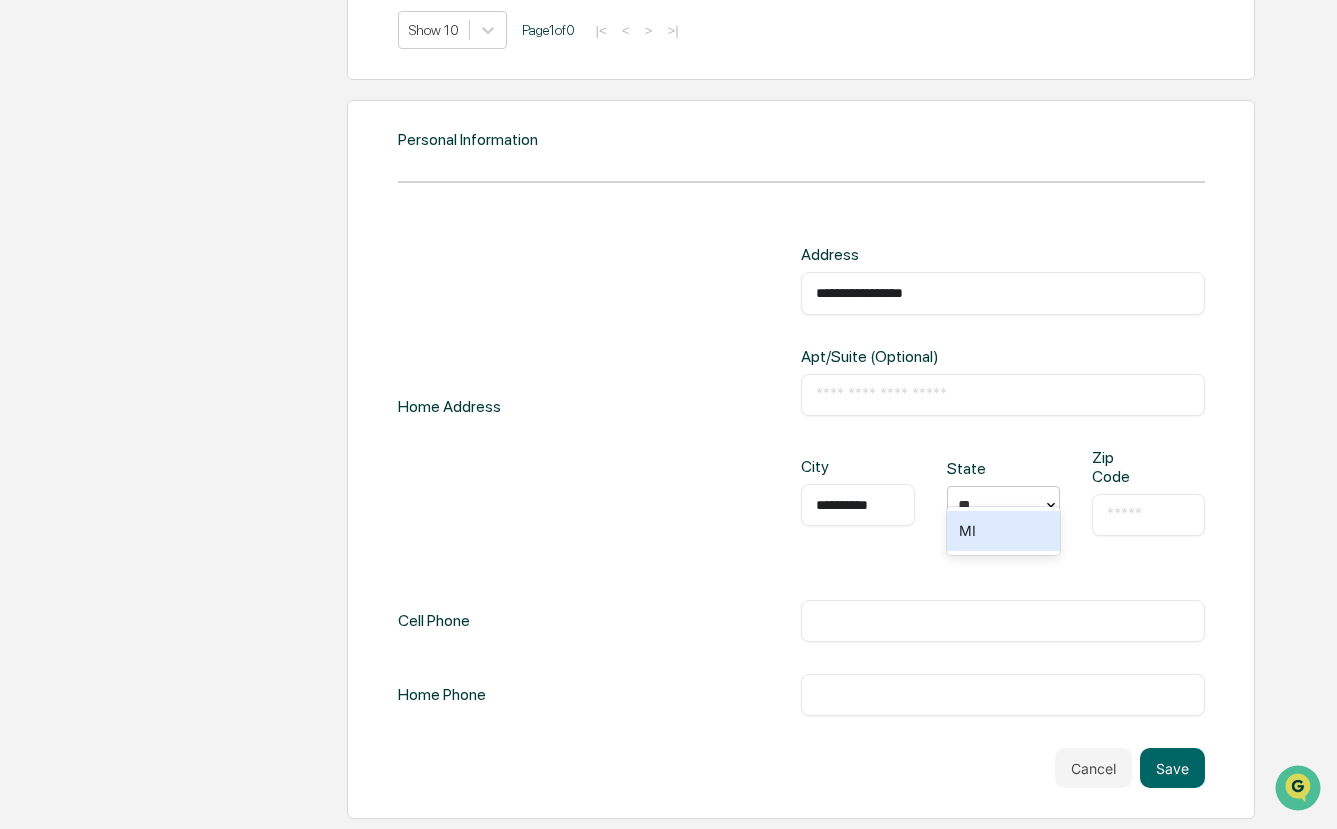 type 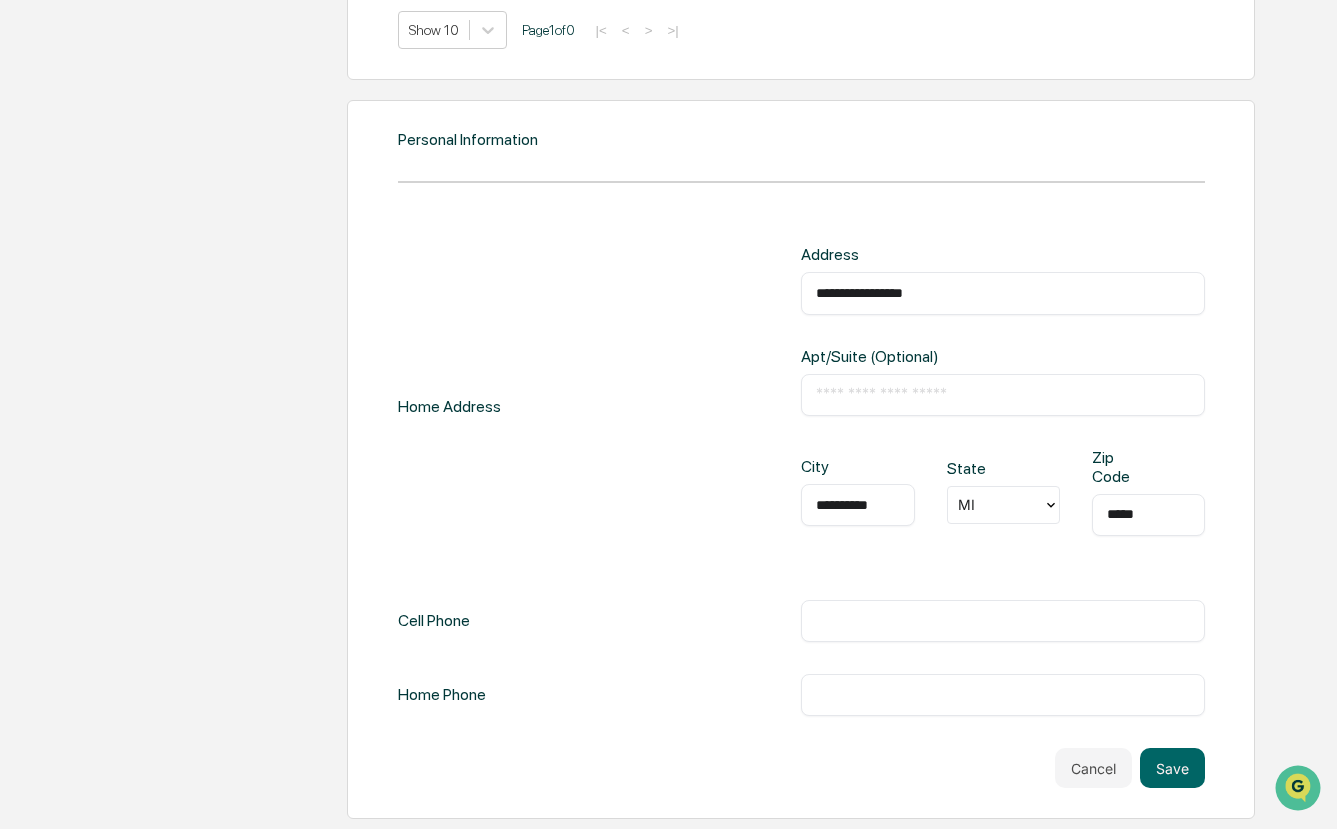 type on "*****" 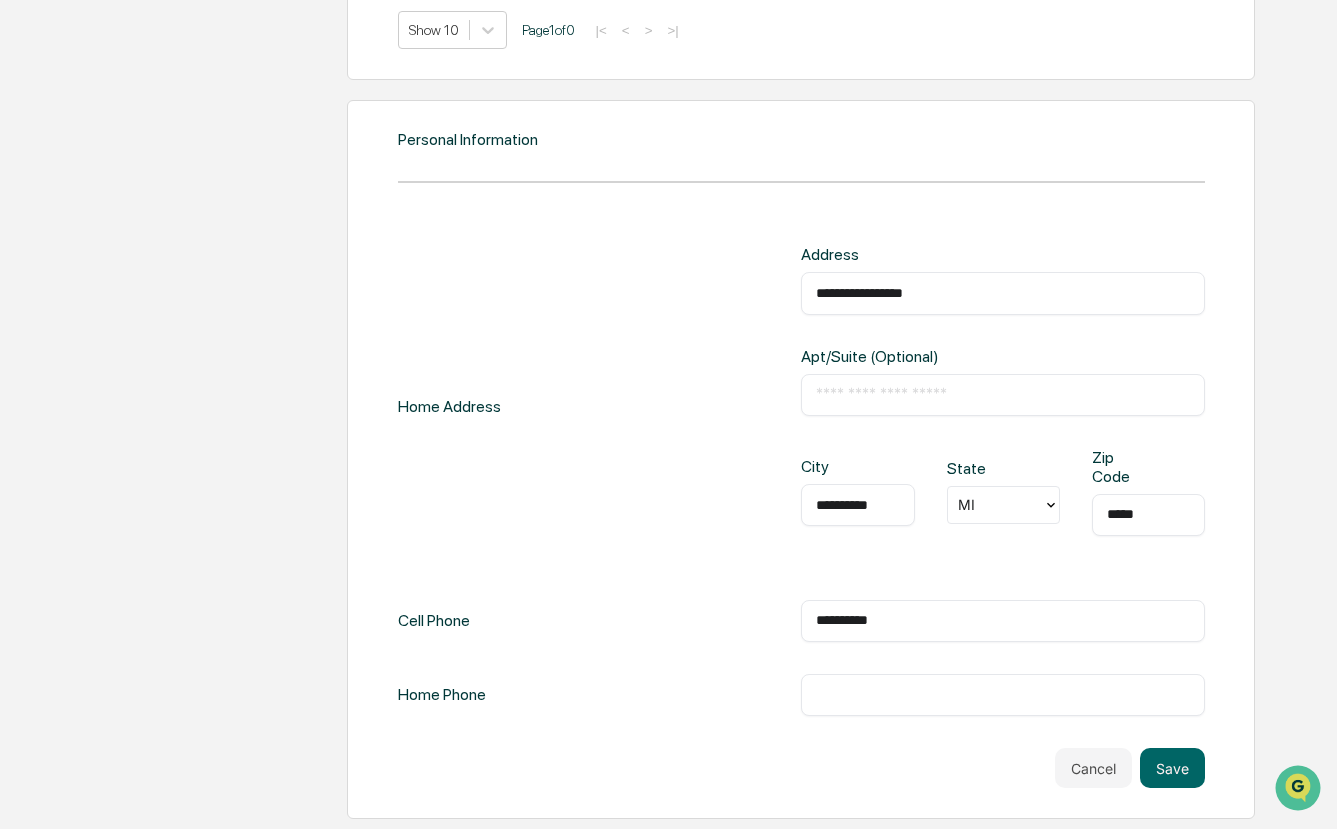 type on "**********" 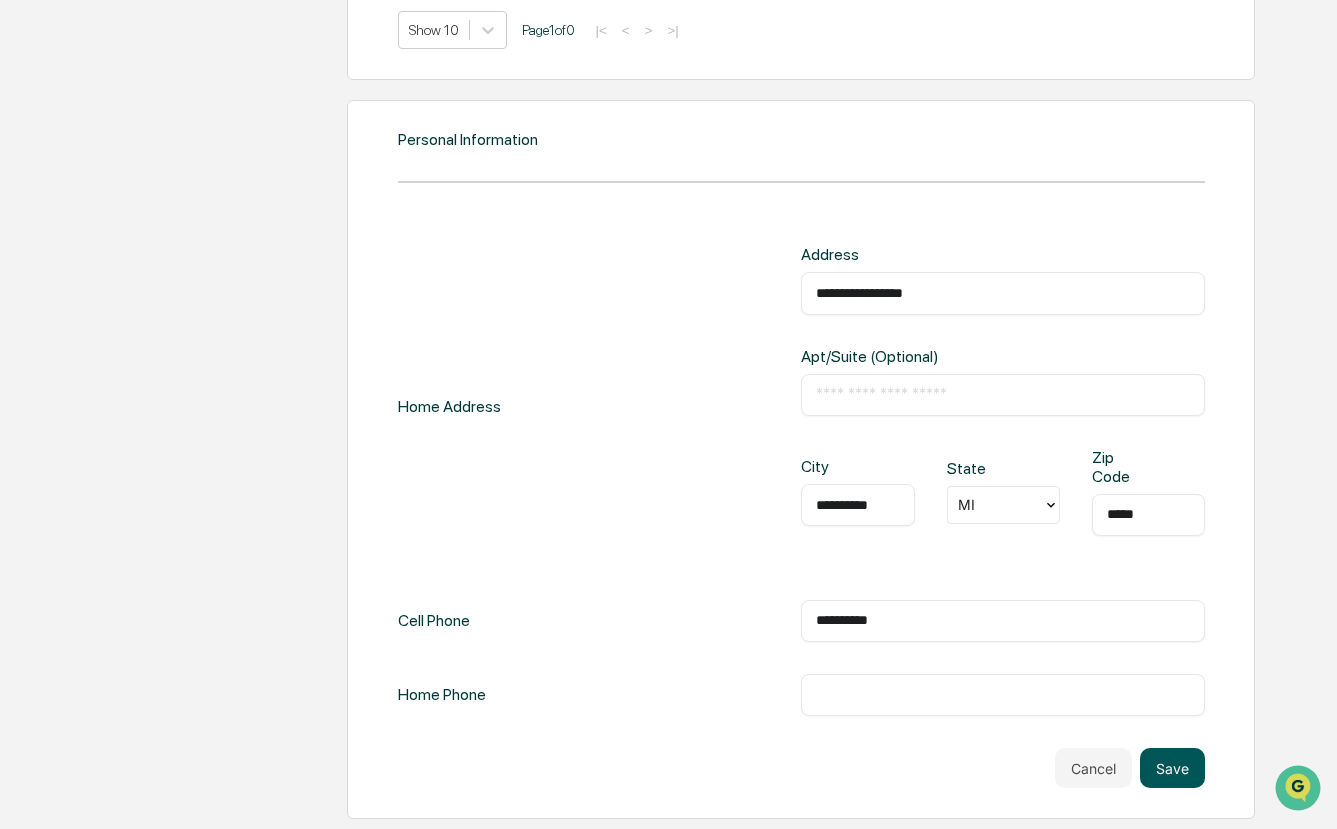 click on "Save" at bounding box center [1172, 768] 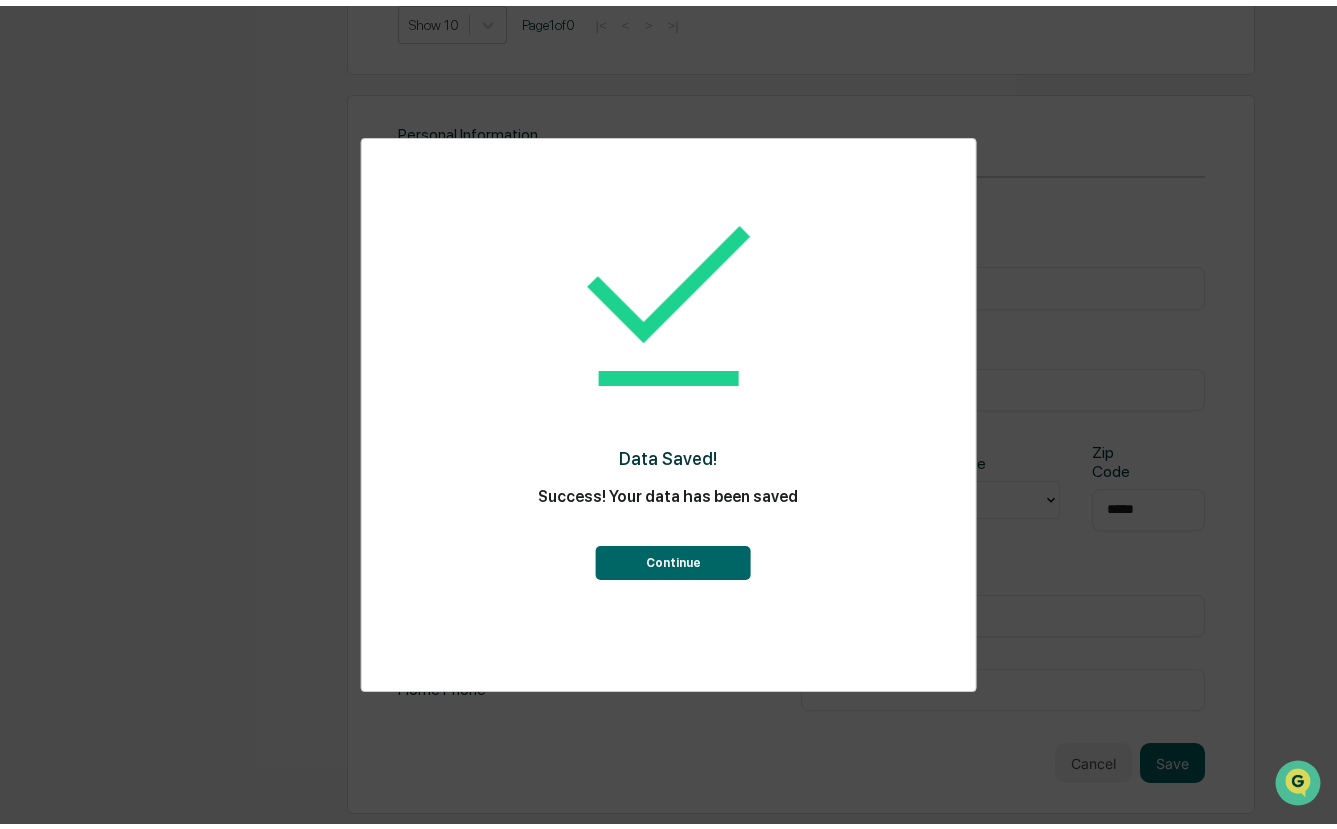 scroll, scrollTop: 1842, scrollLeft: 0, axis: vertical 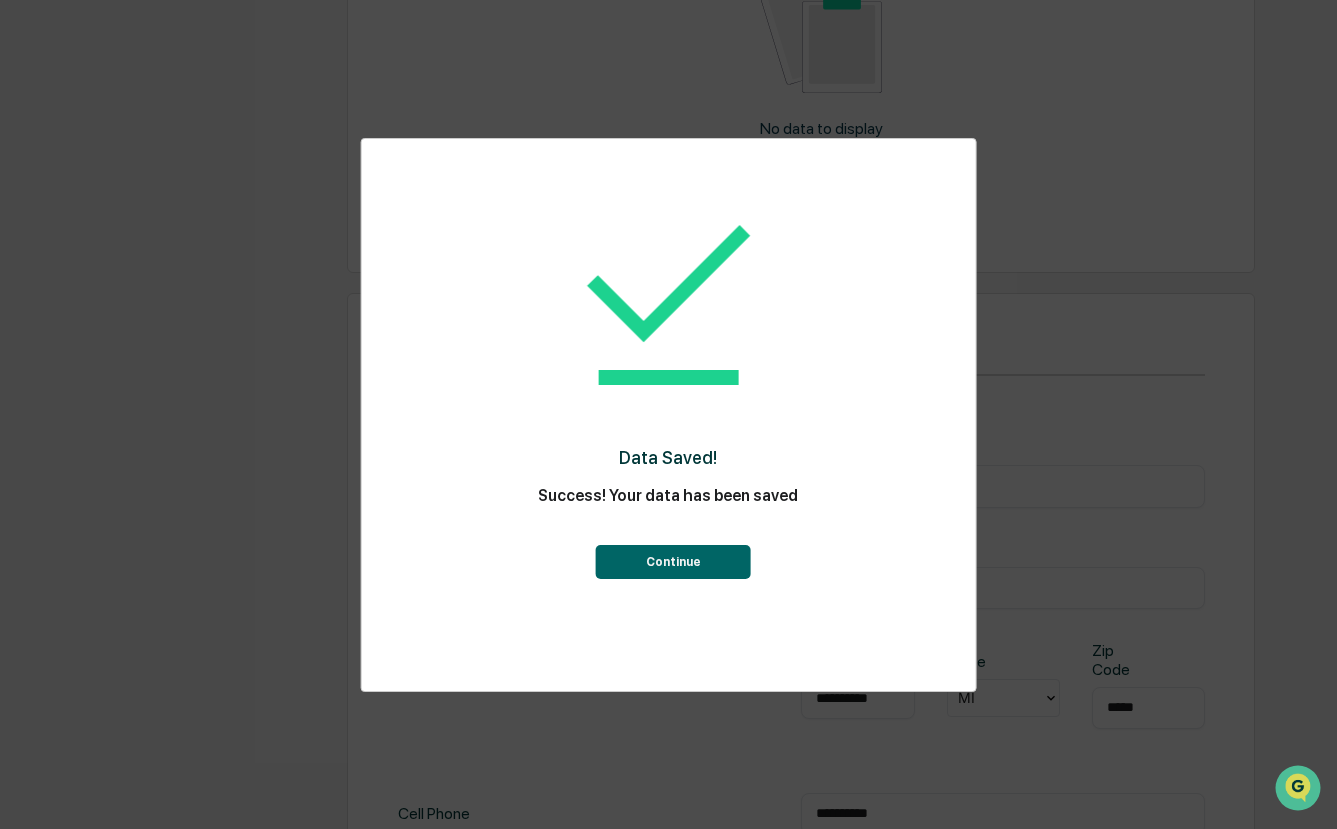 click on "Continue" at bounding box center (673, 562) 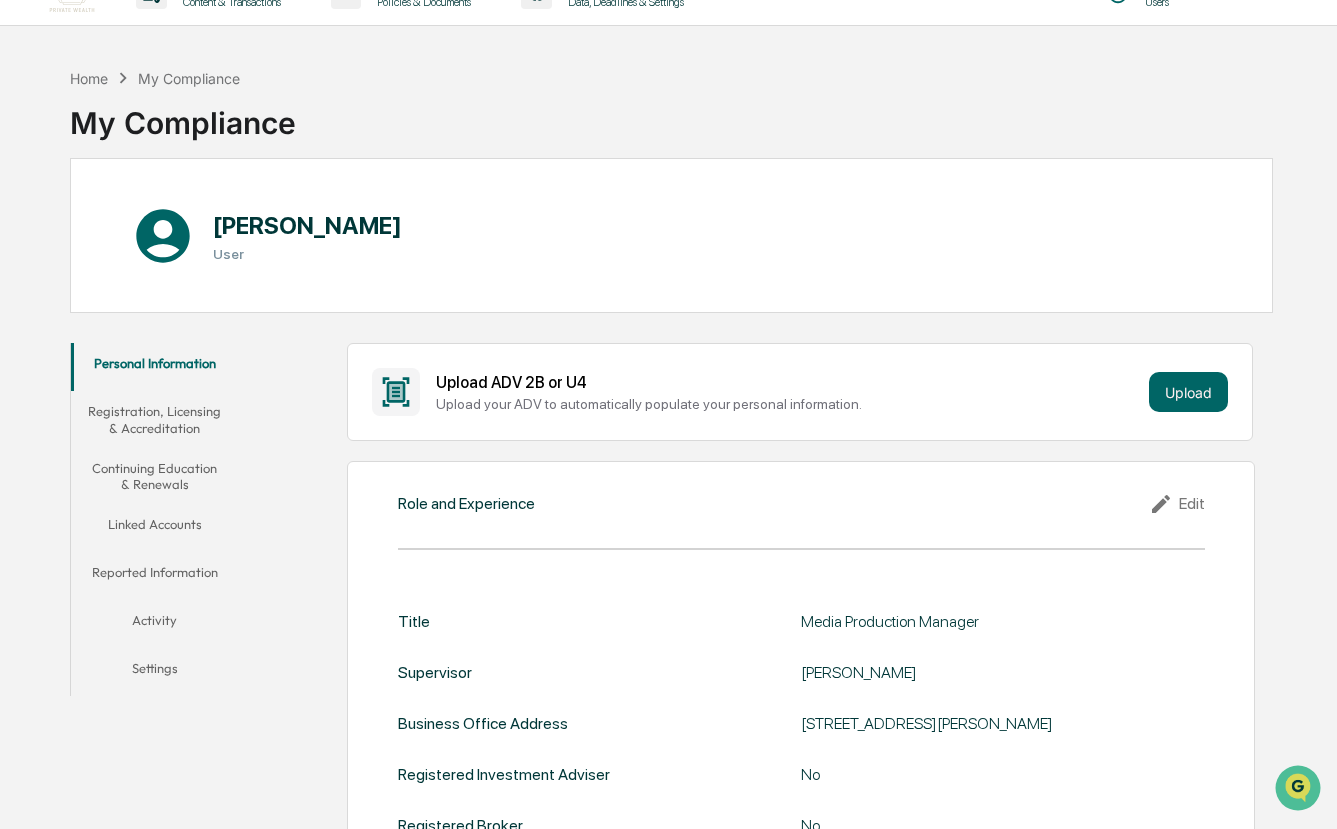 scroll, scrollTop: 0, scrollLeft: 0, axis: both 